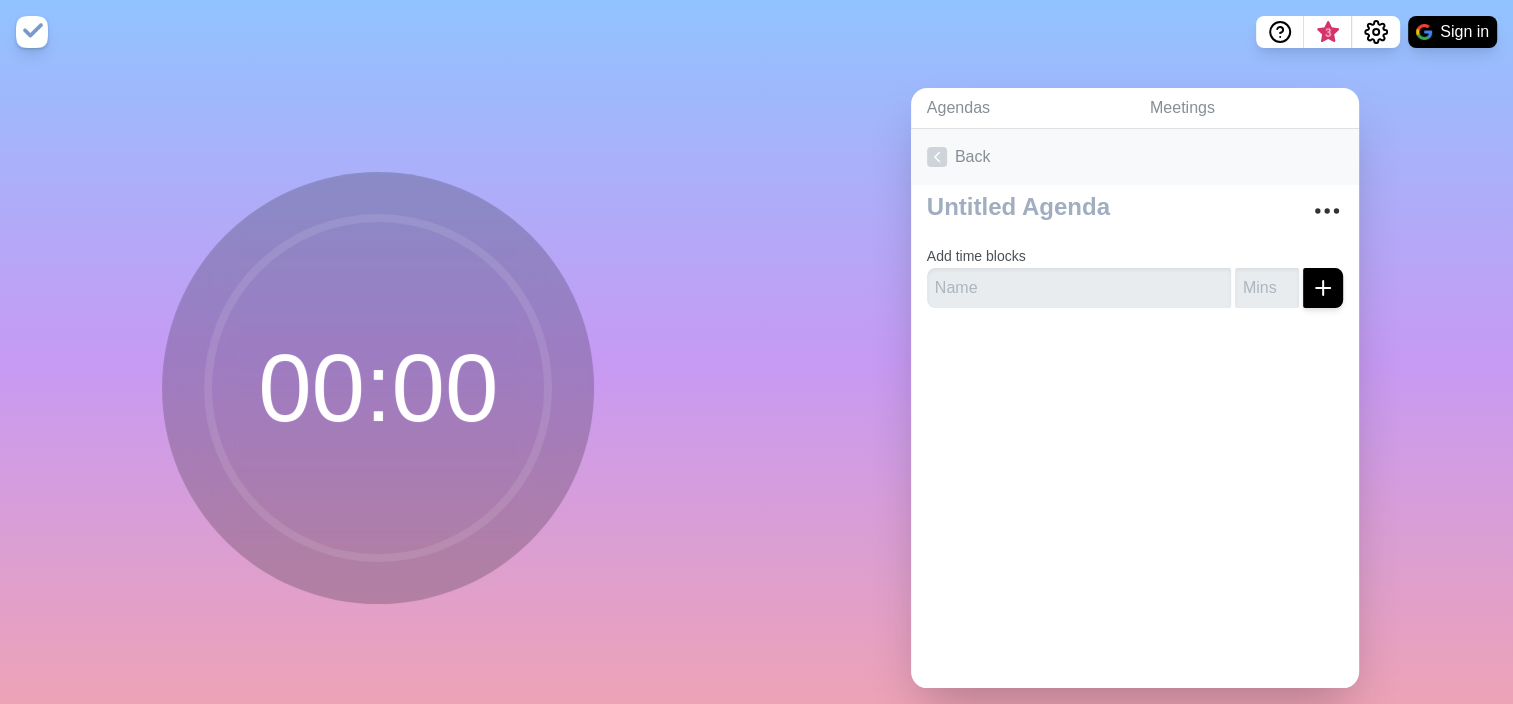 scroll, scrollTop: 0, scrollLeft: 0, axis: both 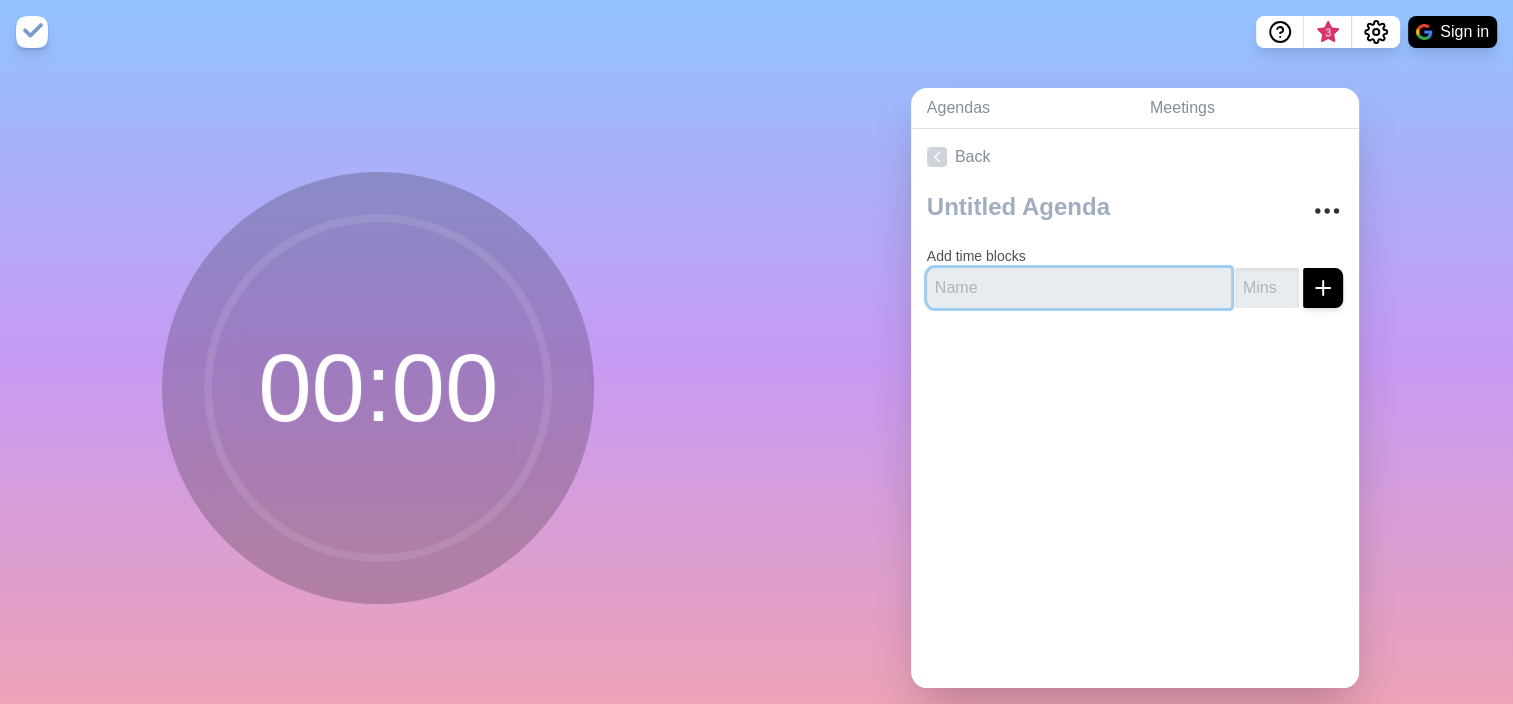 click at bounding box center [1079, 288] 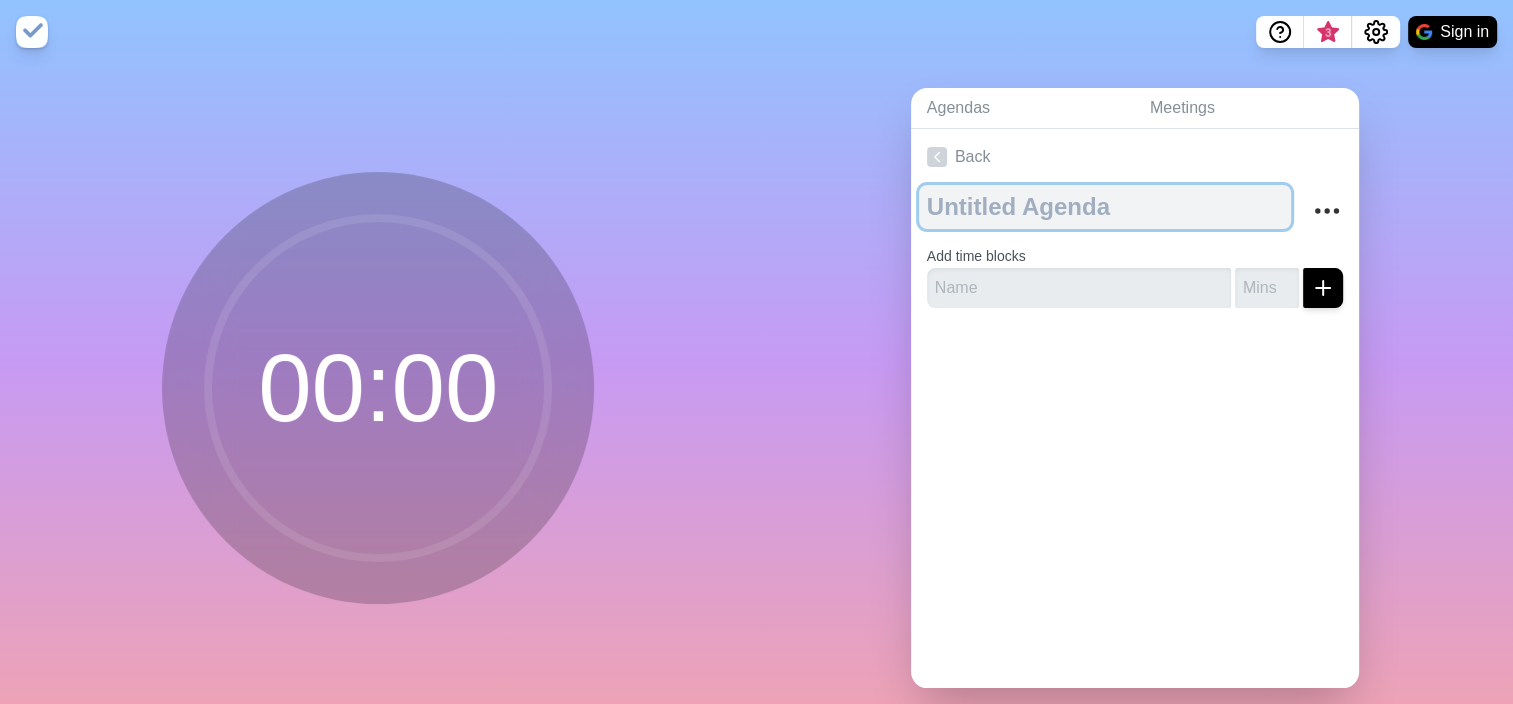 click at bounding box center (1105, 207) 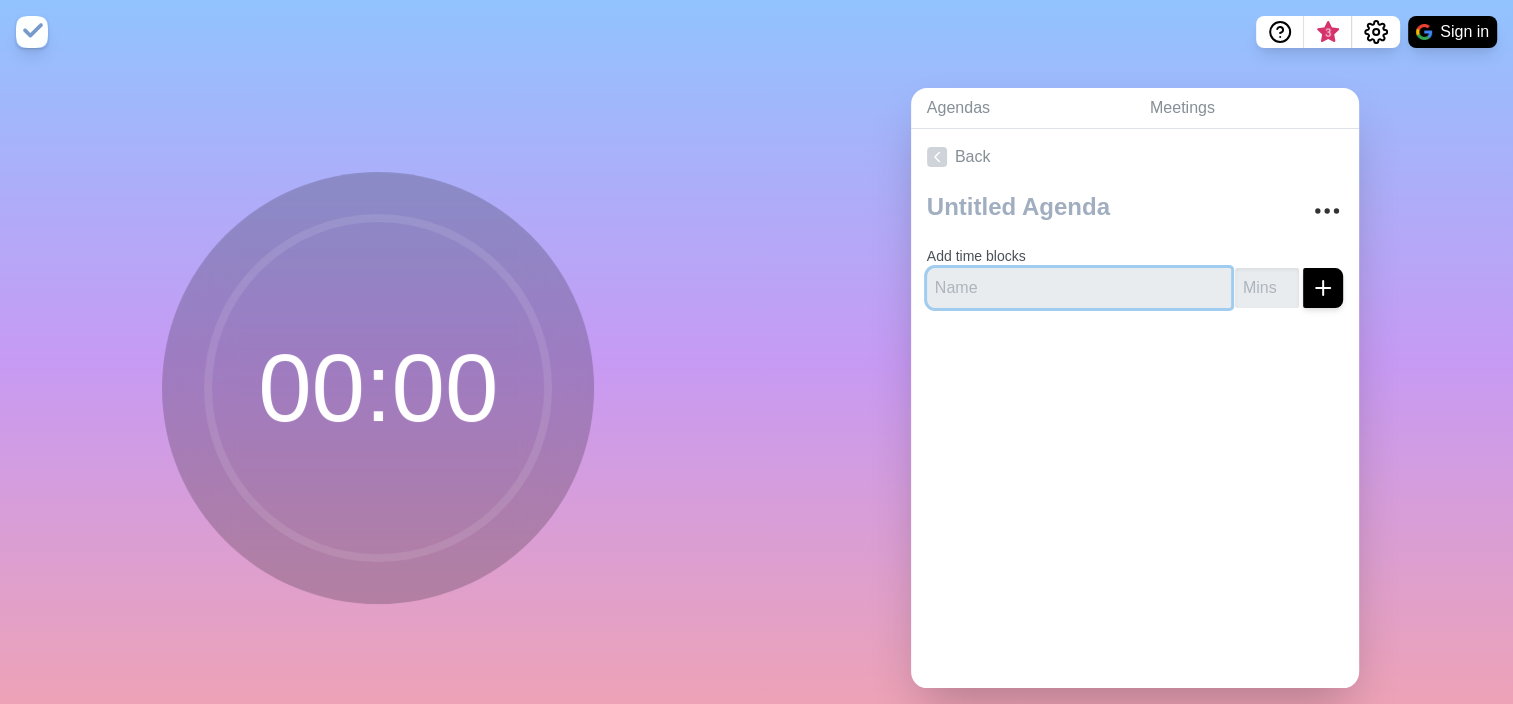 click at bounding box center (1079, 288) 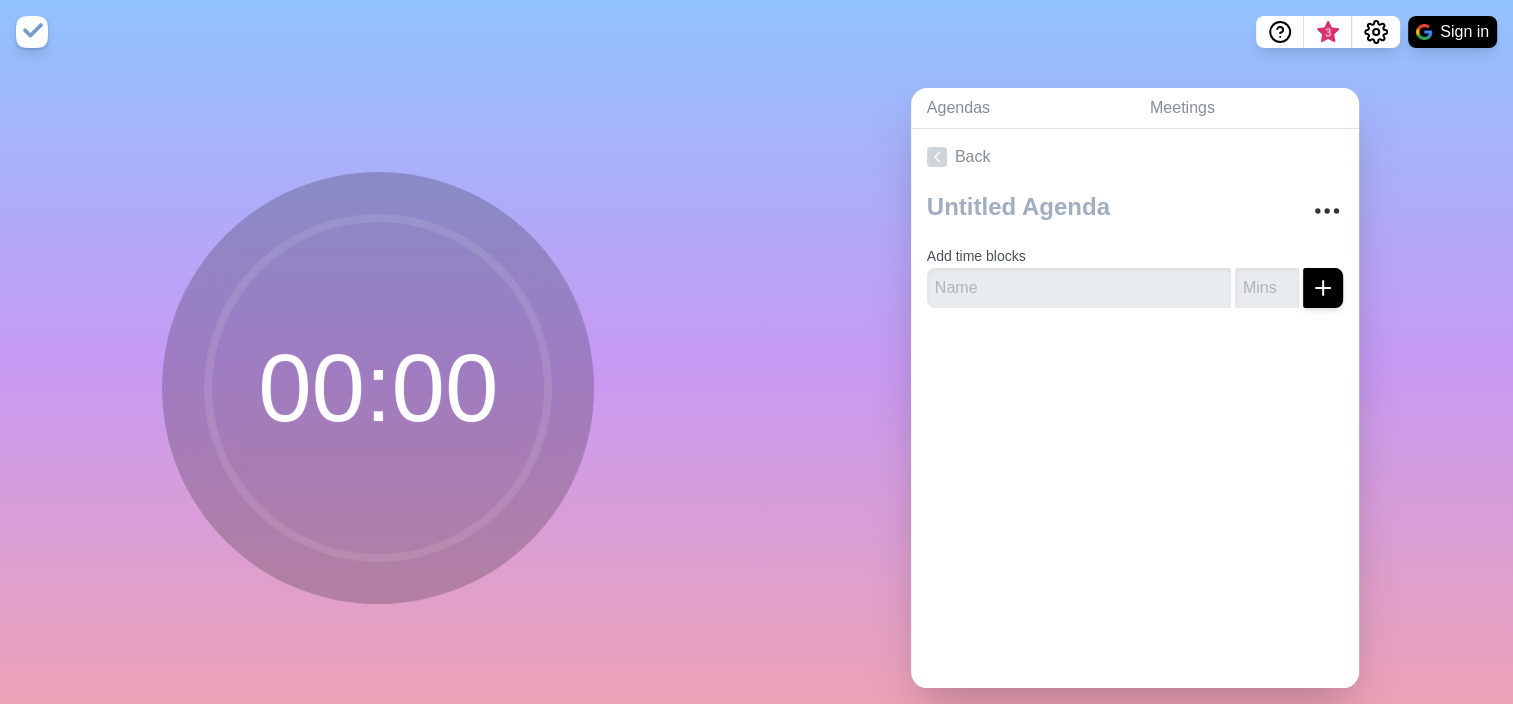 click 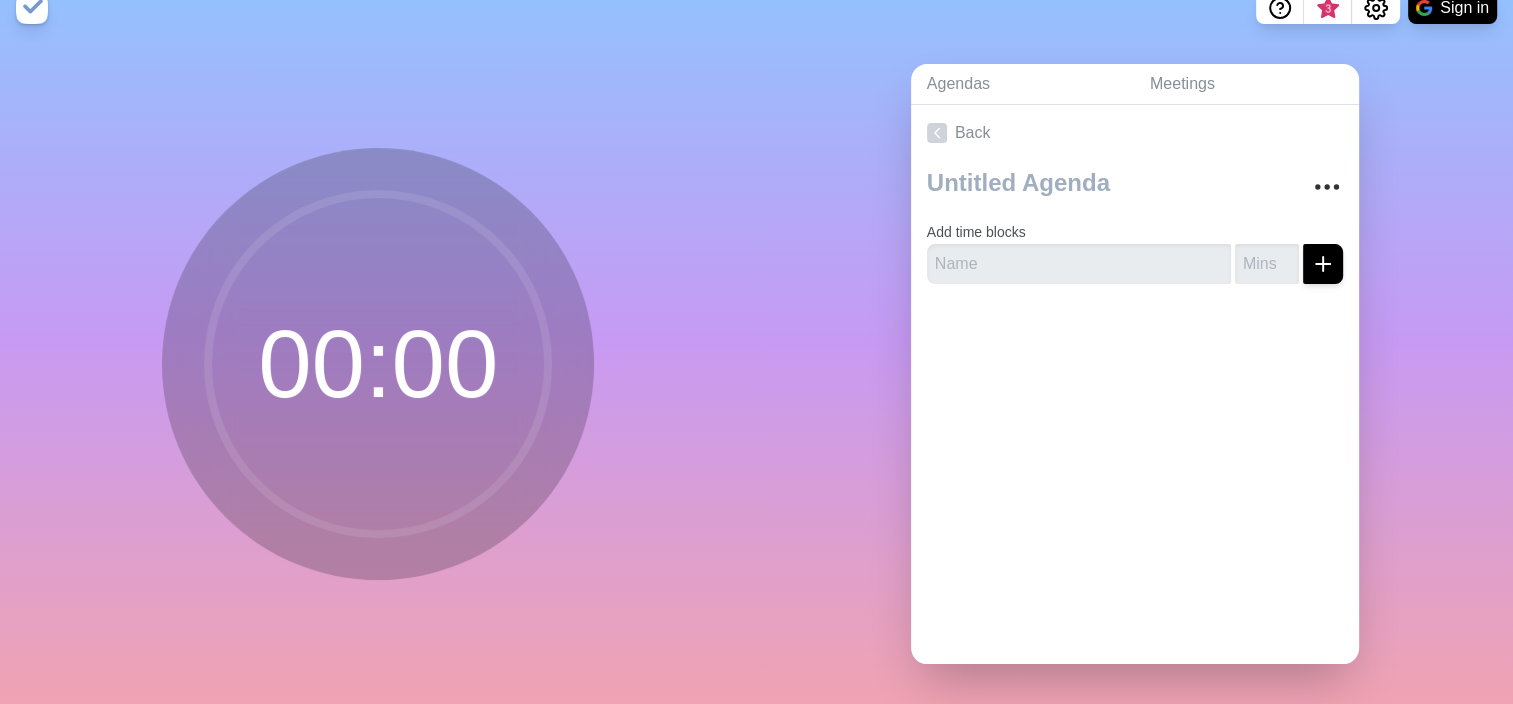 scroll, scrollTop: 39, scrollLeft: 0, axis: vertical 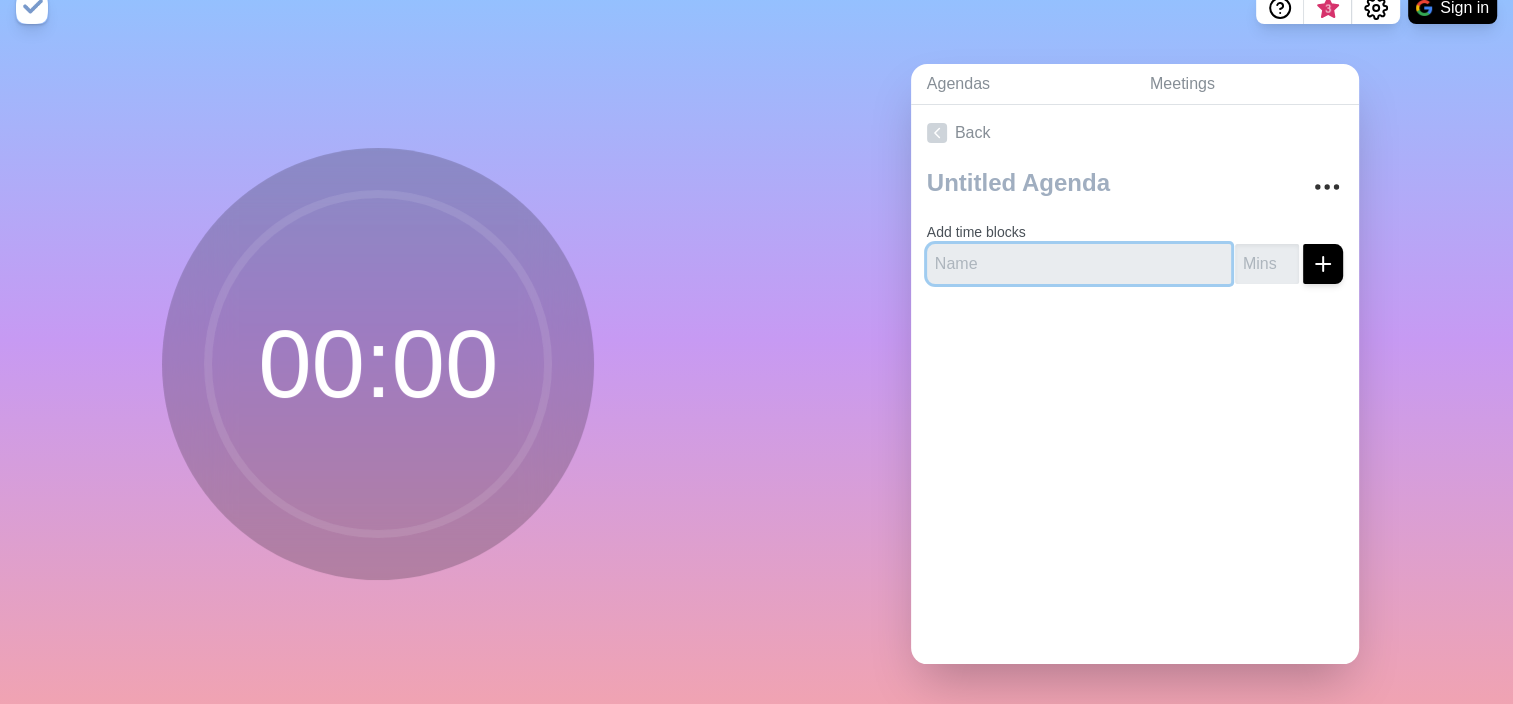 click at bounding box center (1079, 264) 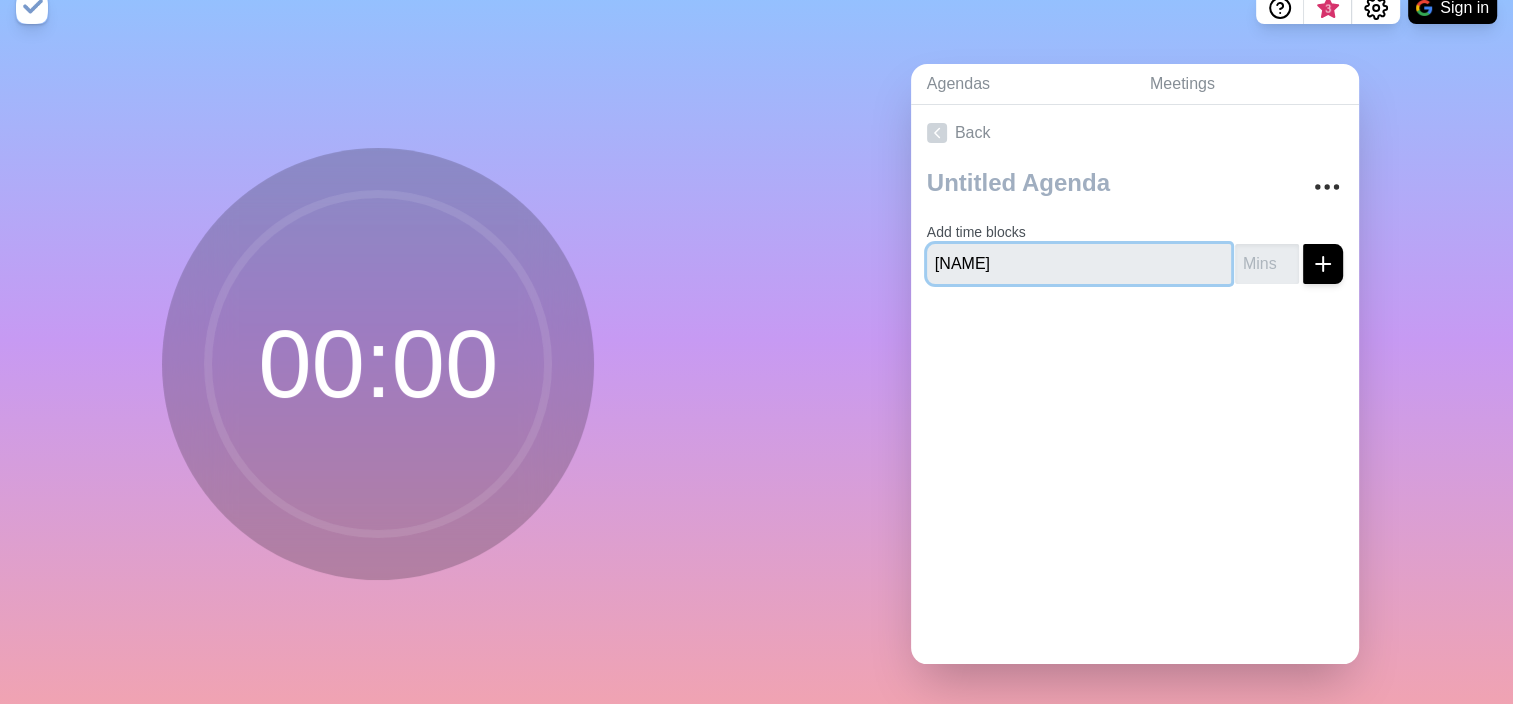 type on "[NAME]" 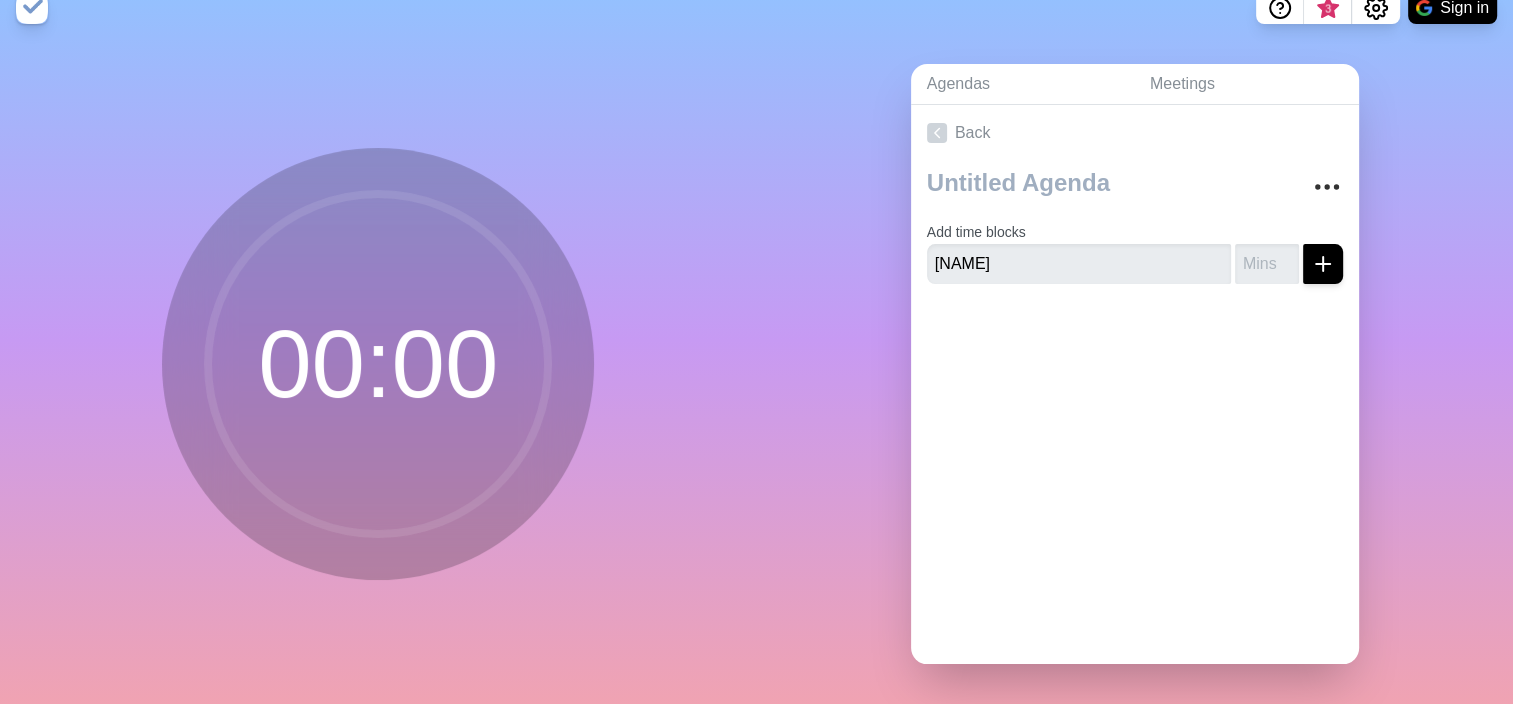 click 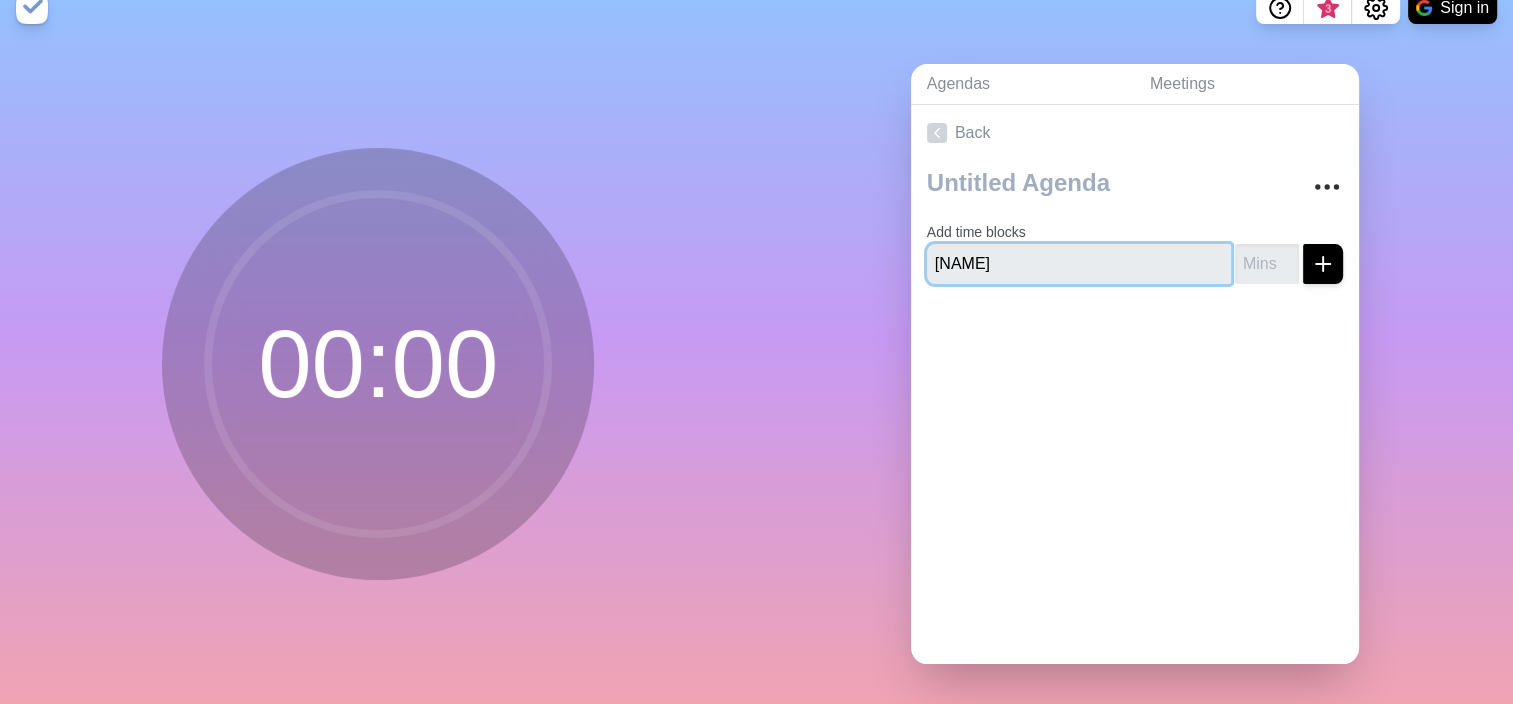 click on "[NAME]" at bounding box center [1079, 264] 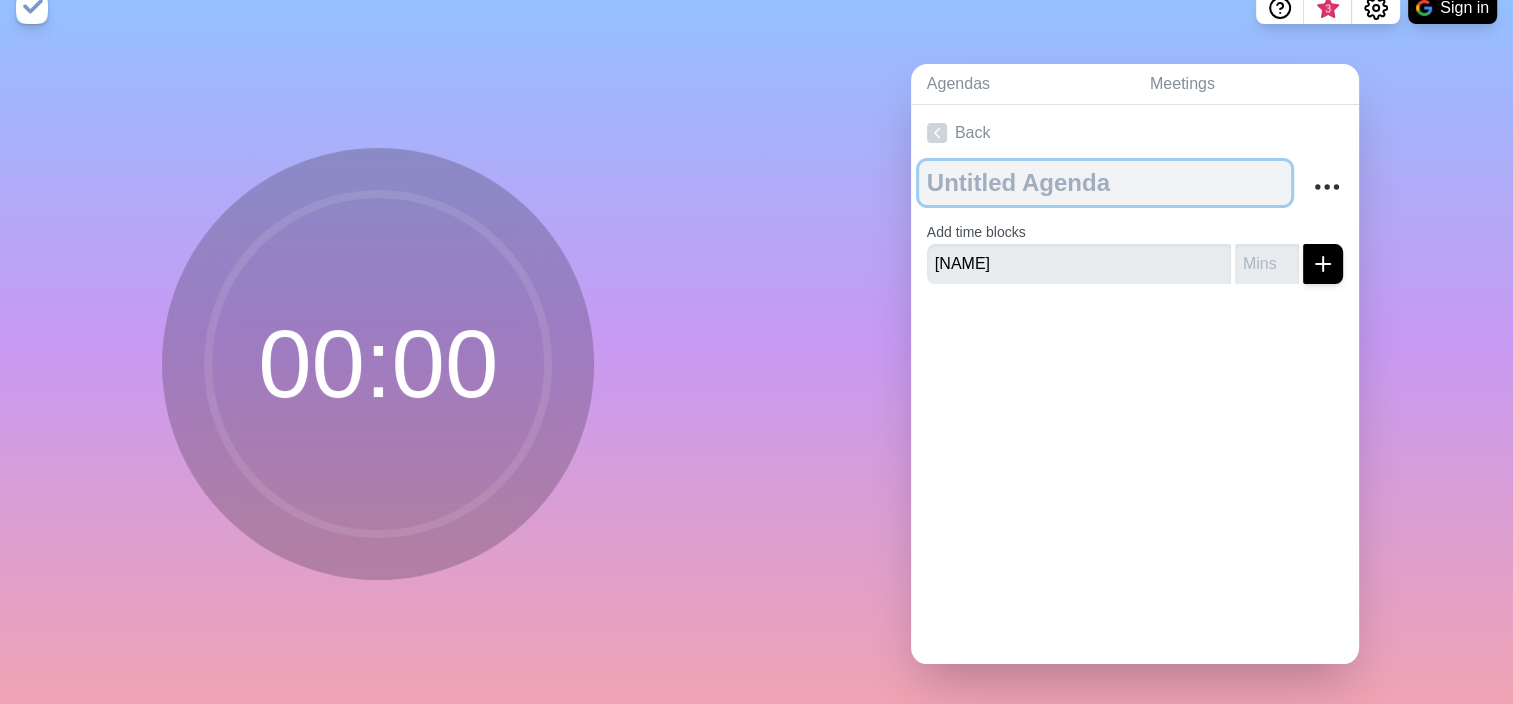 click at bounding box center (1105, 183) 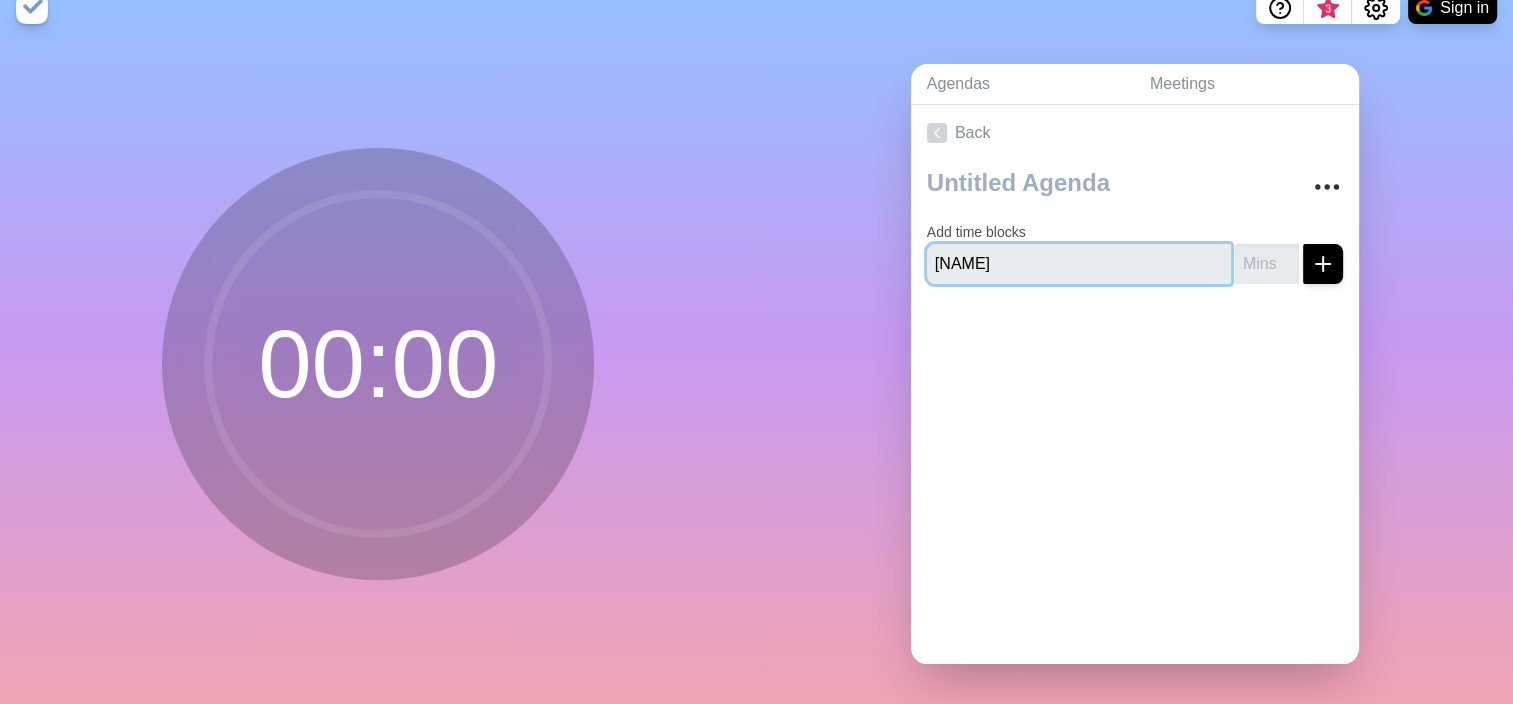 click on "[NAME]" at bounding box center (1079, 264) 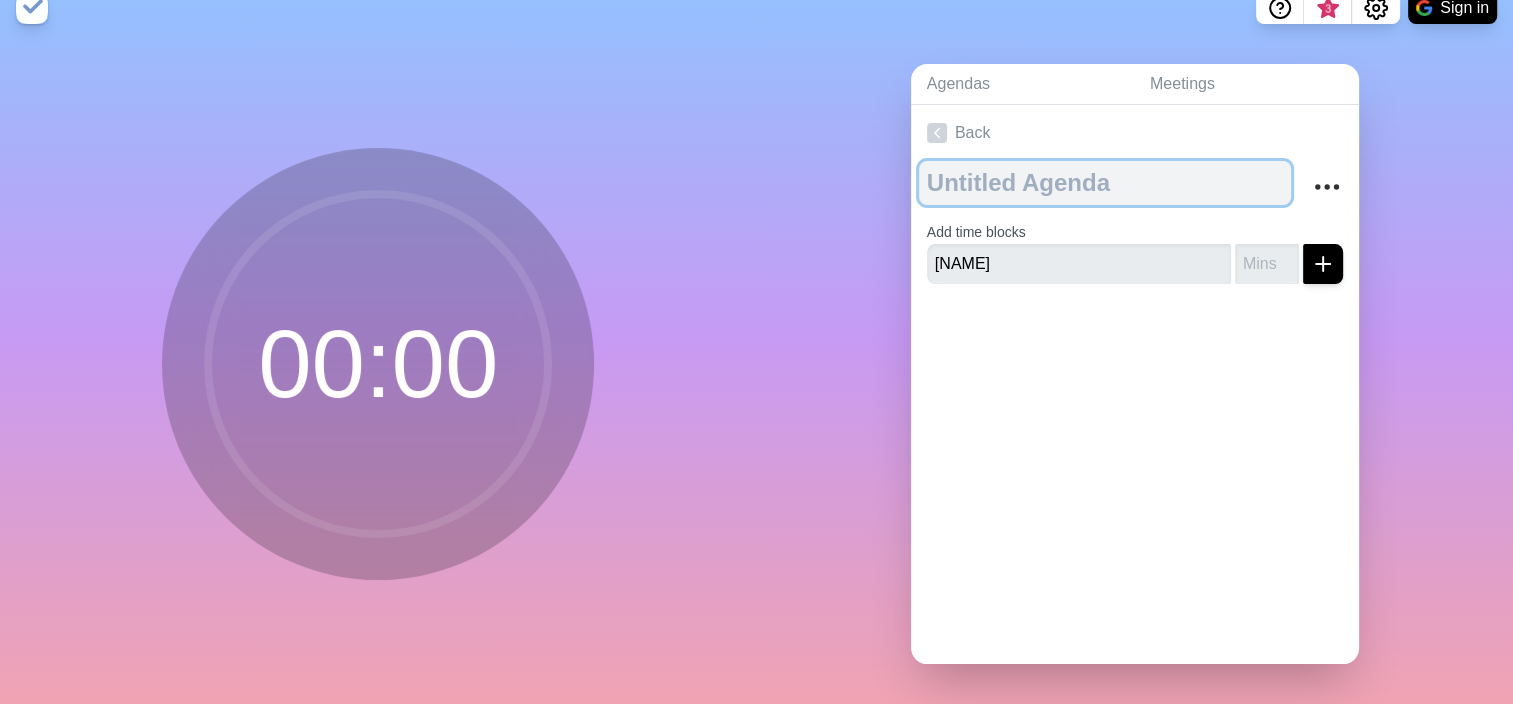 click at bounding box center (1105, 183) 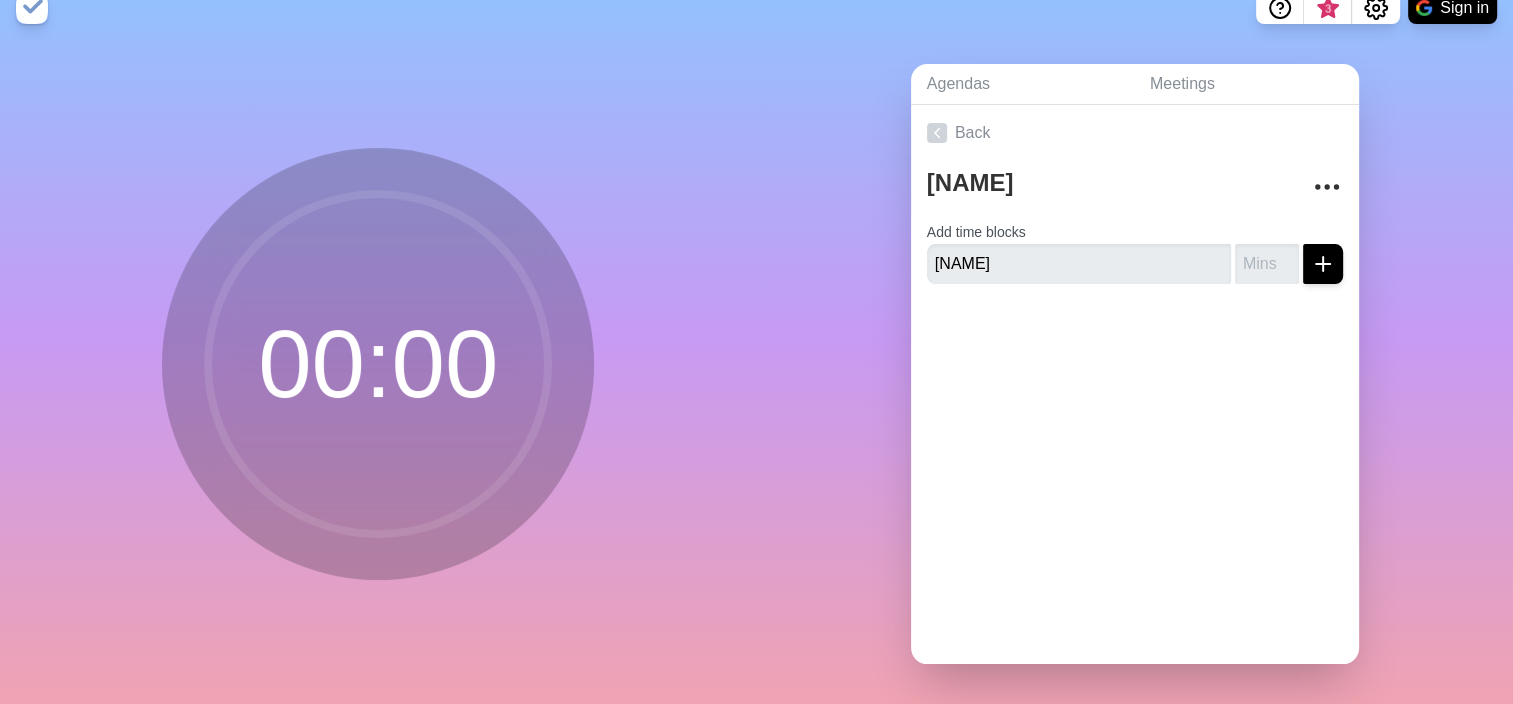 click on "Back     [NAME]               Add time blocks   [NAME]" at bounding box center [1135, 384] 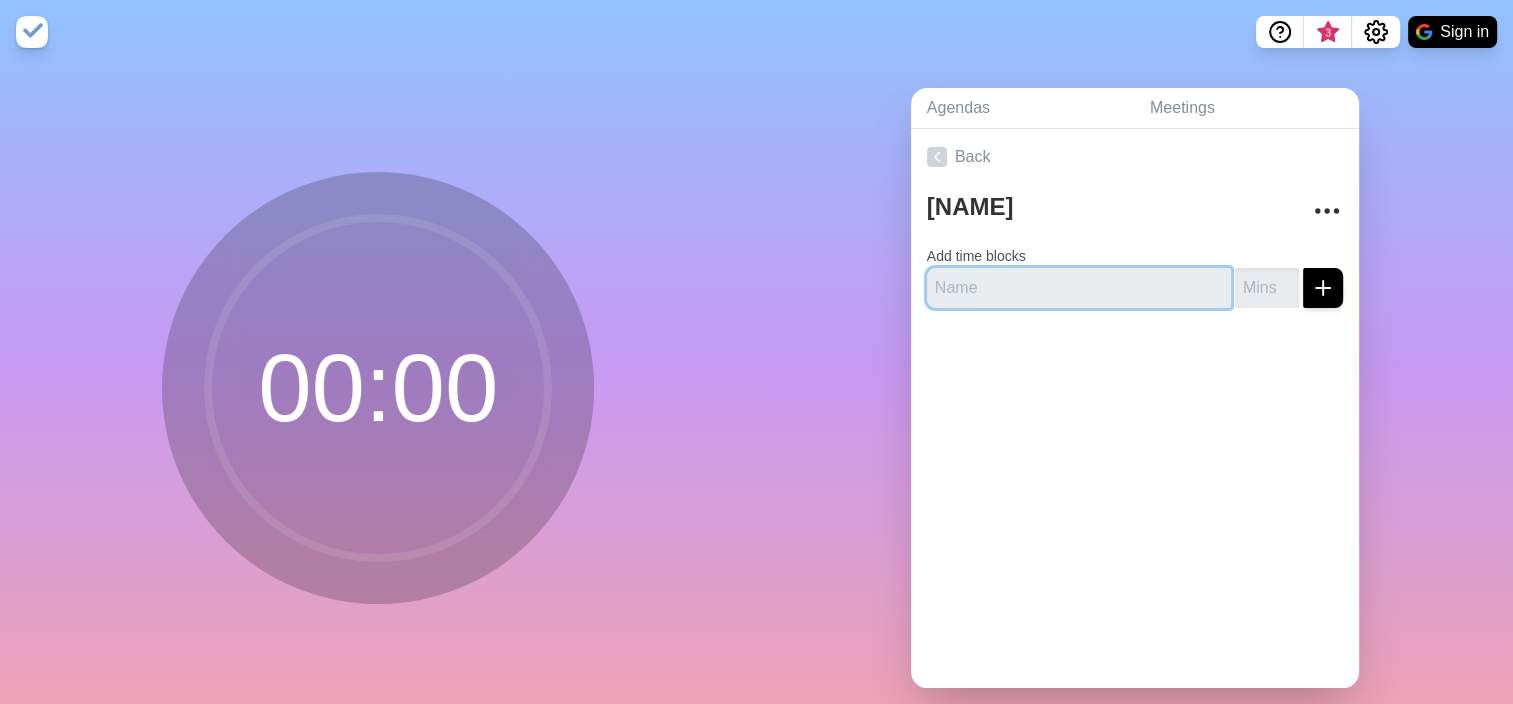 click at bounding box center [1079, 288] 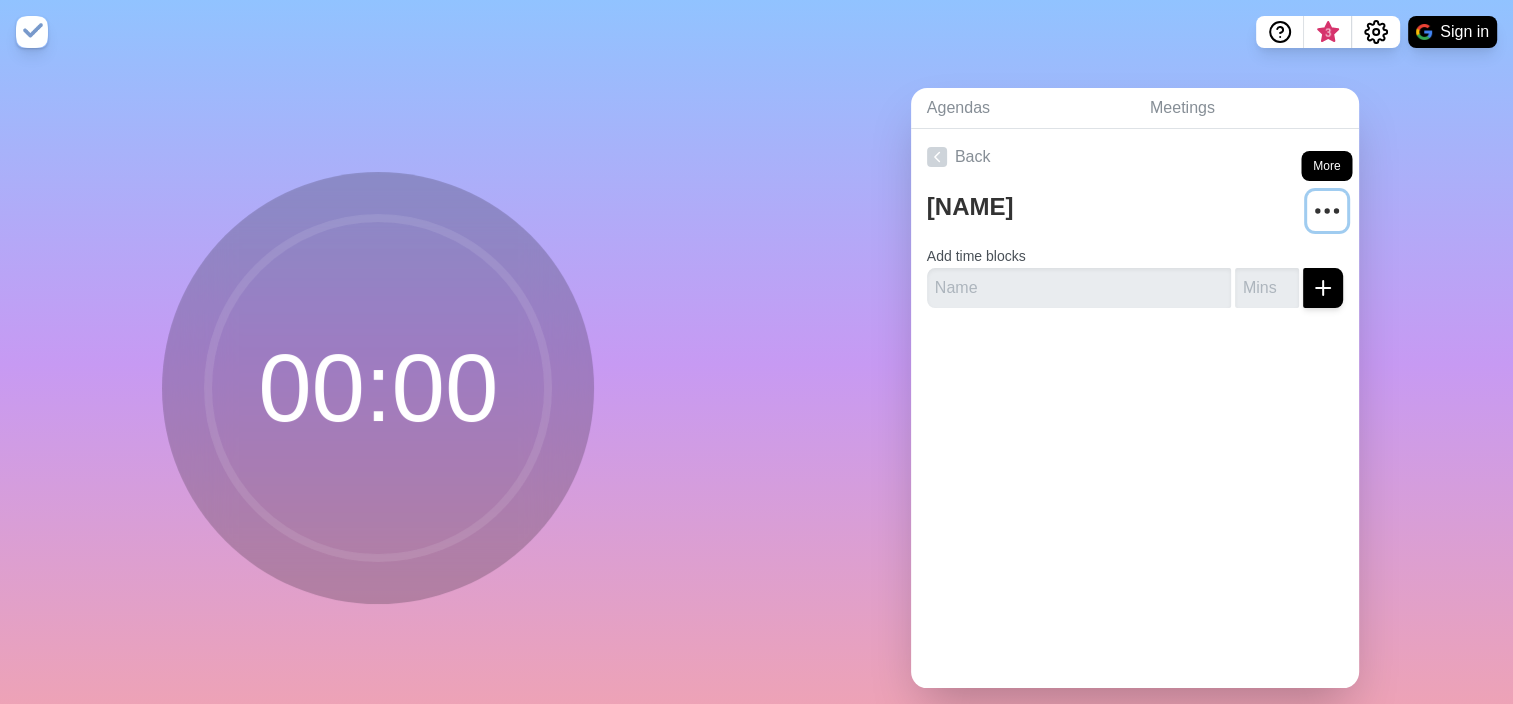 click 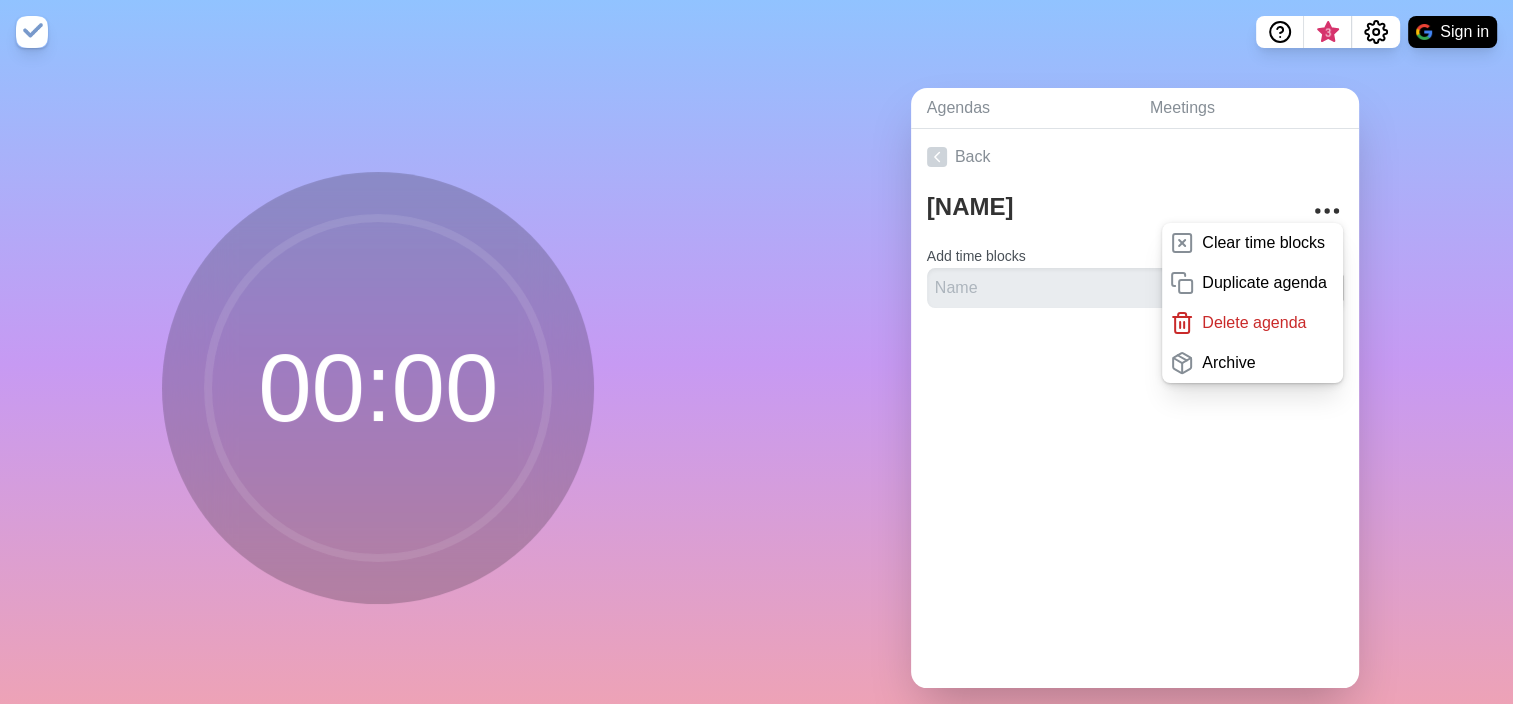 click on "Back     [NAME]         Clear time blocks   Duplicate agenda   Delete agenda     Archive         Add time blocks" at bounding box center [1135, 408] 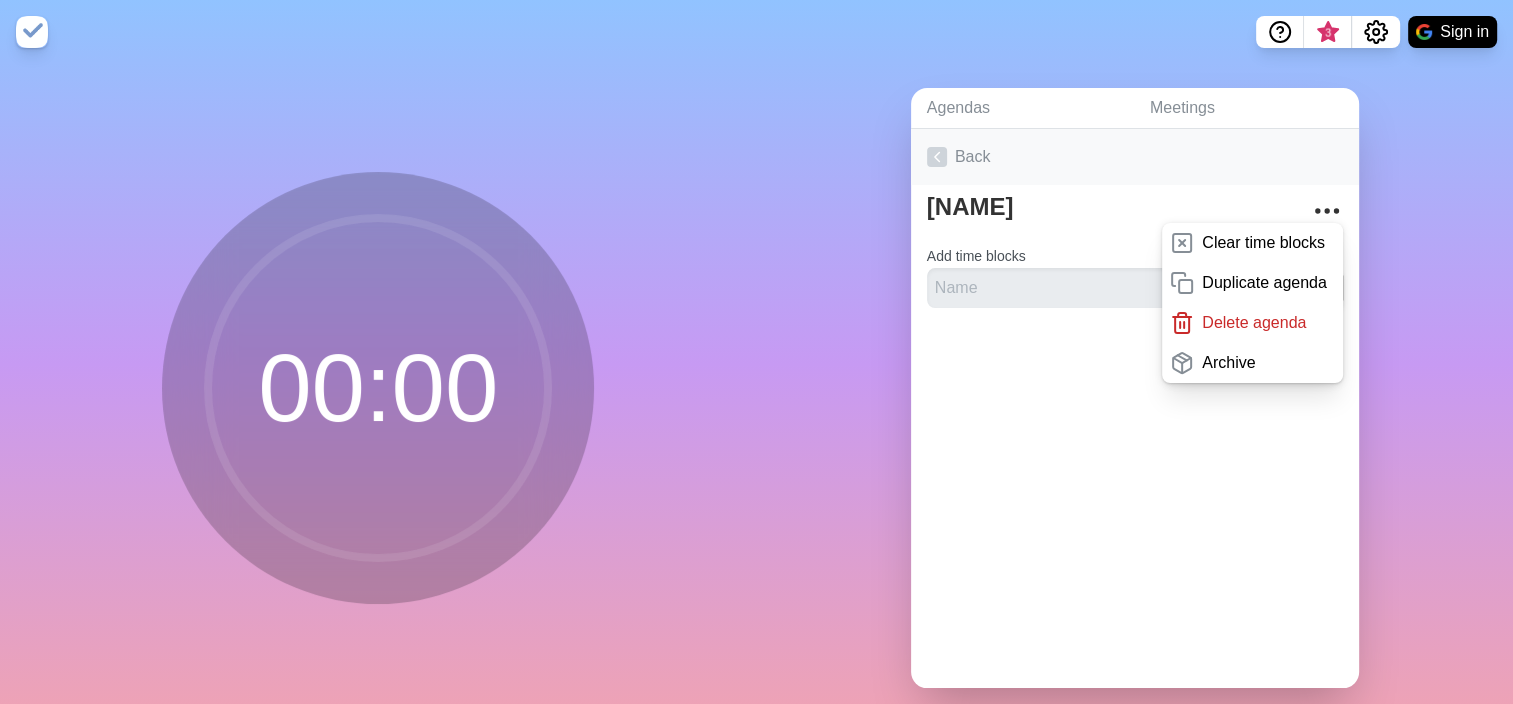 click on "Back" at bounding box center [1135, 157] 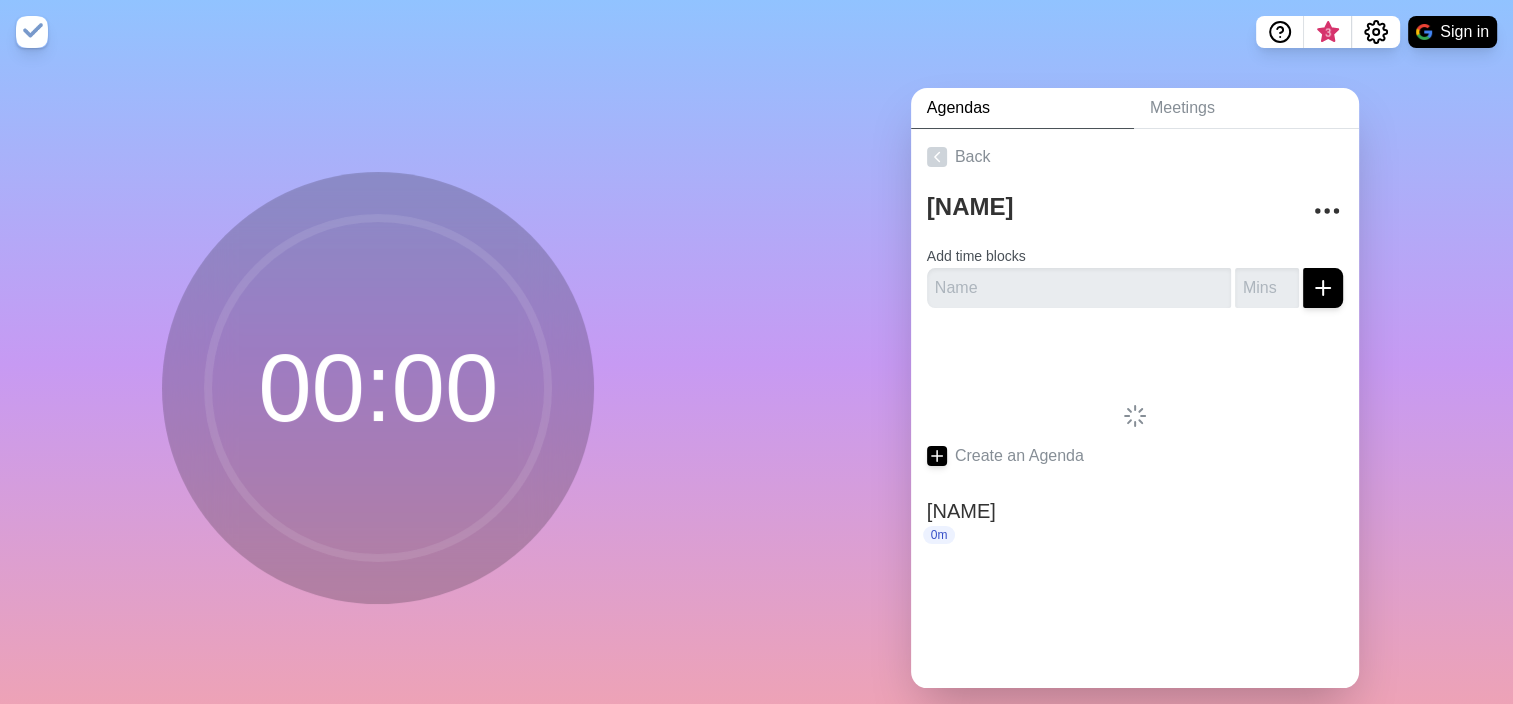 click 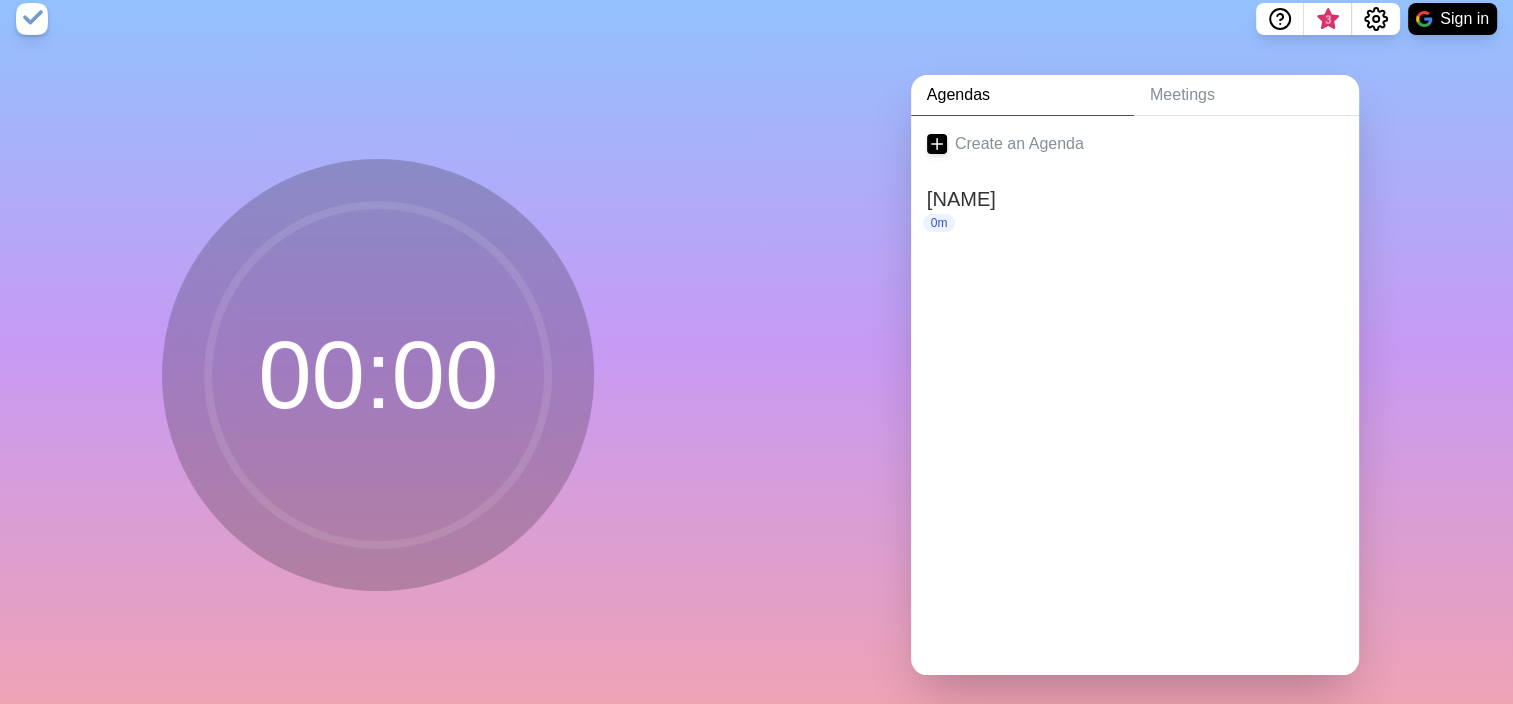 scroll, scrollTop: 0, scrollLeft: 0, axis: both 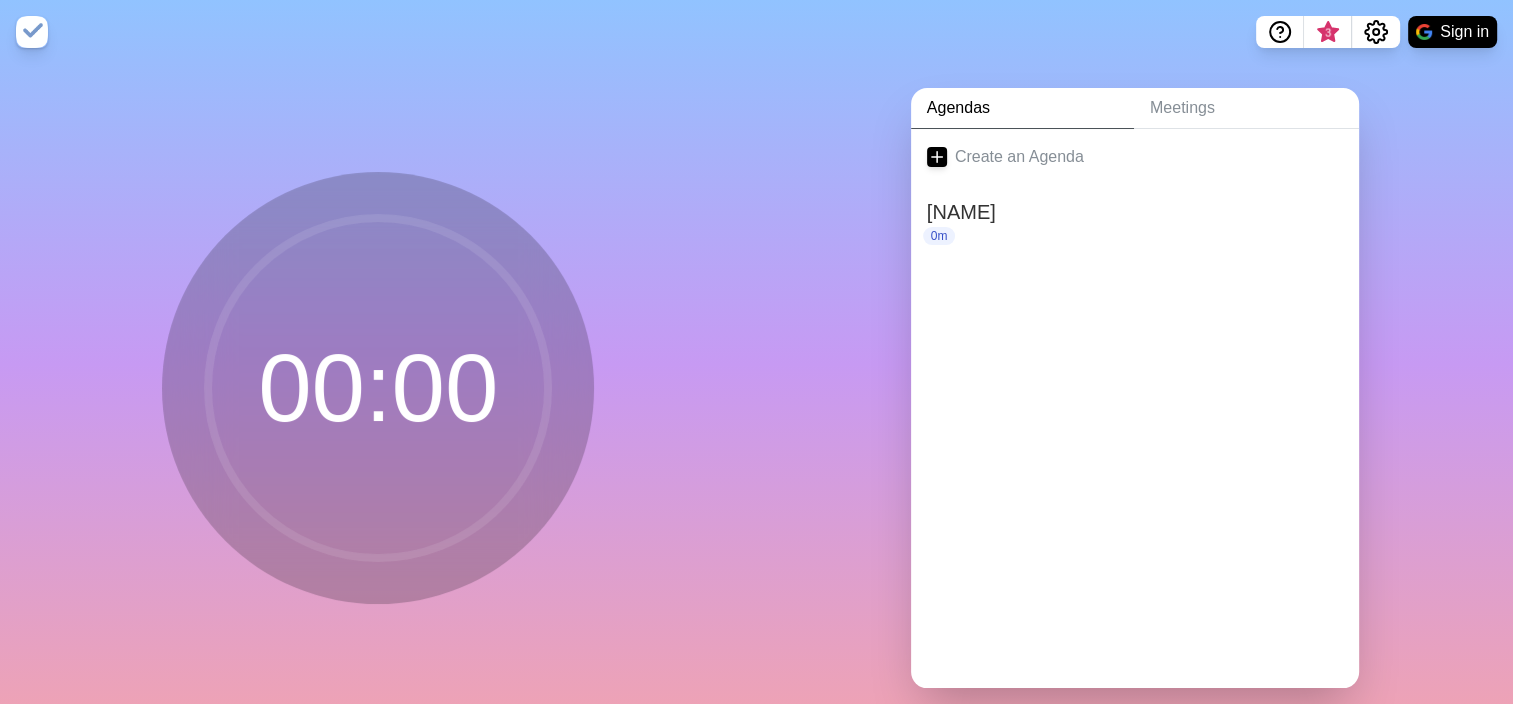 click on "Agendas" at bounding box center [1022, 108] 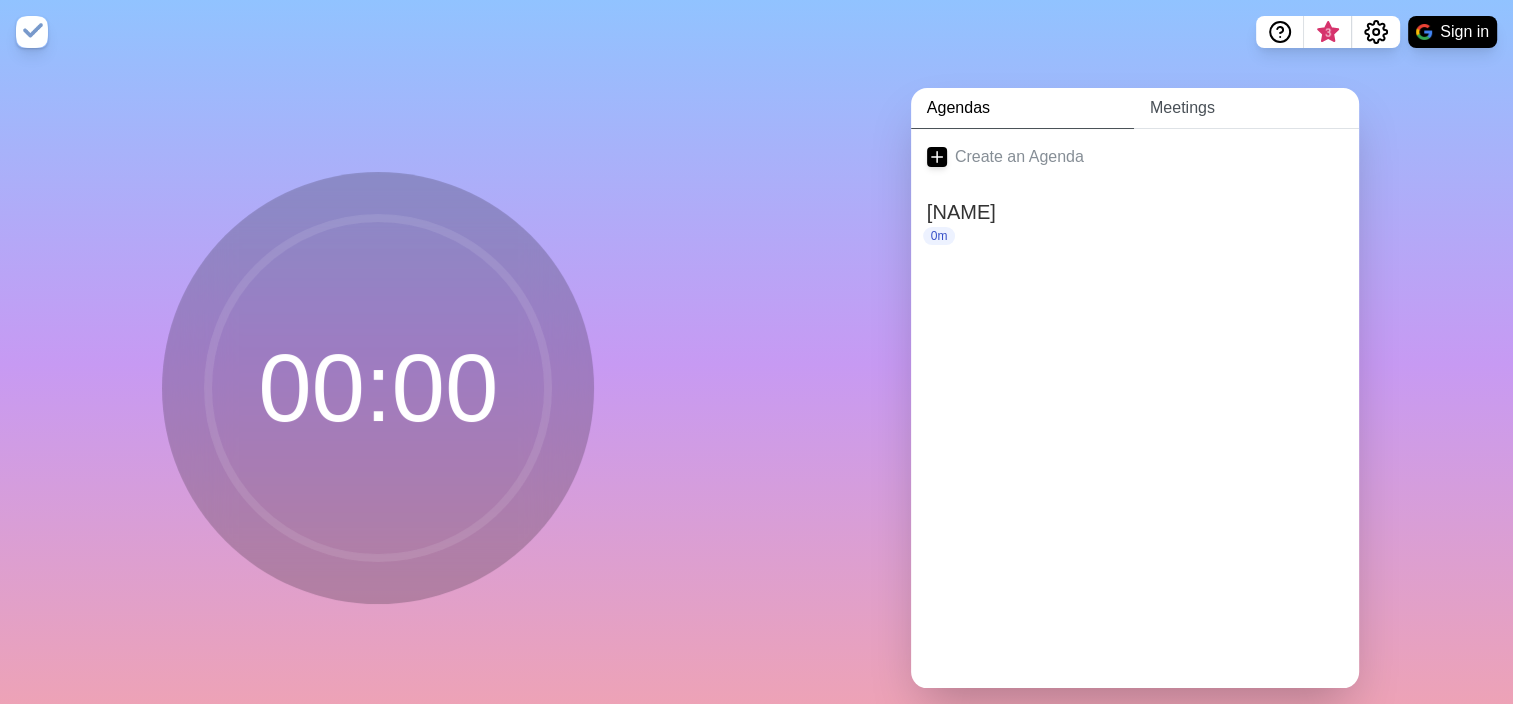 click on "Meetings" at bounding box center [1246, 108] 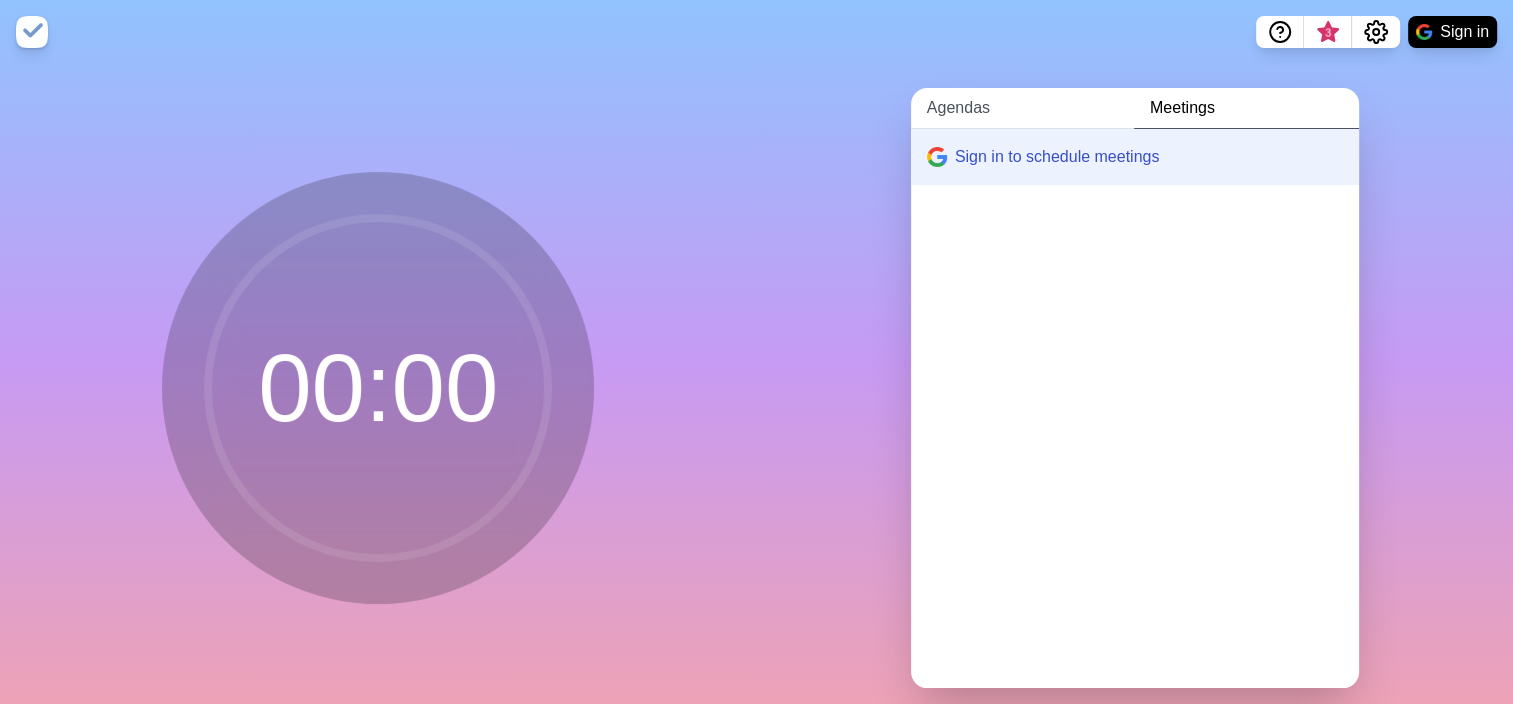 click on "Agendas" at bounding box center [1022, 108] 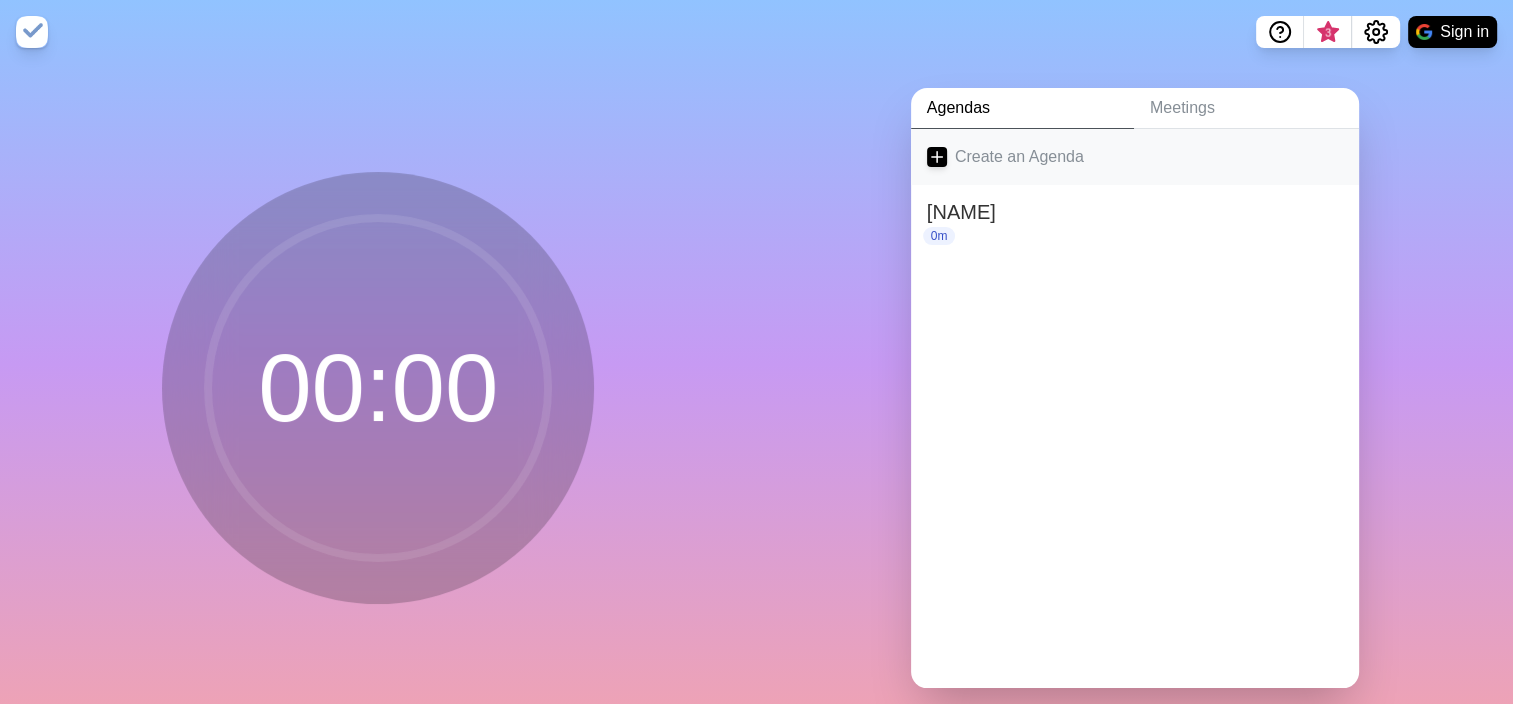 click on "Create an Agenda" at bounding box center [1135, 157] 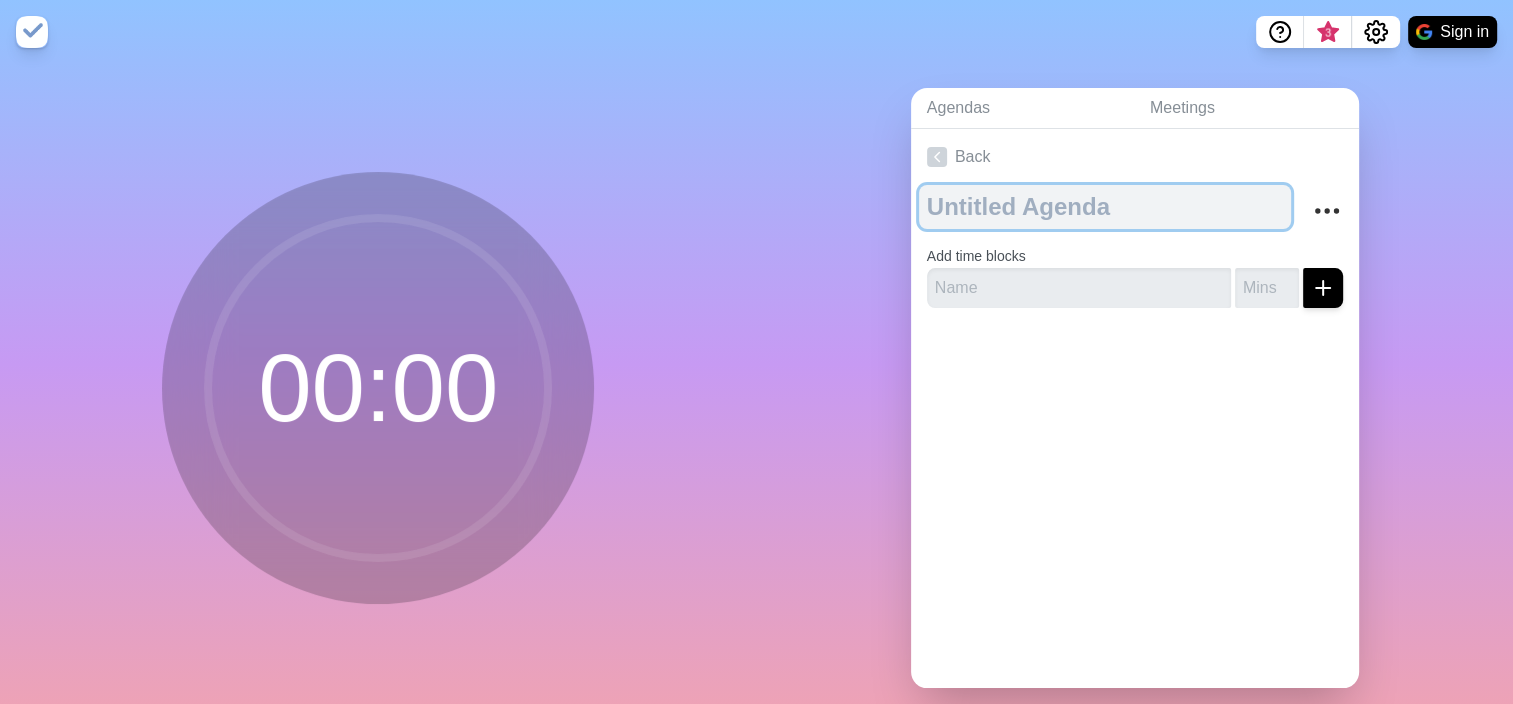 click at bounding box center (1105, 207) 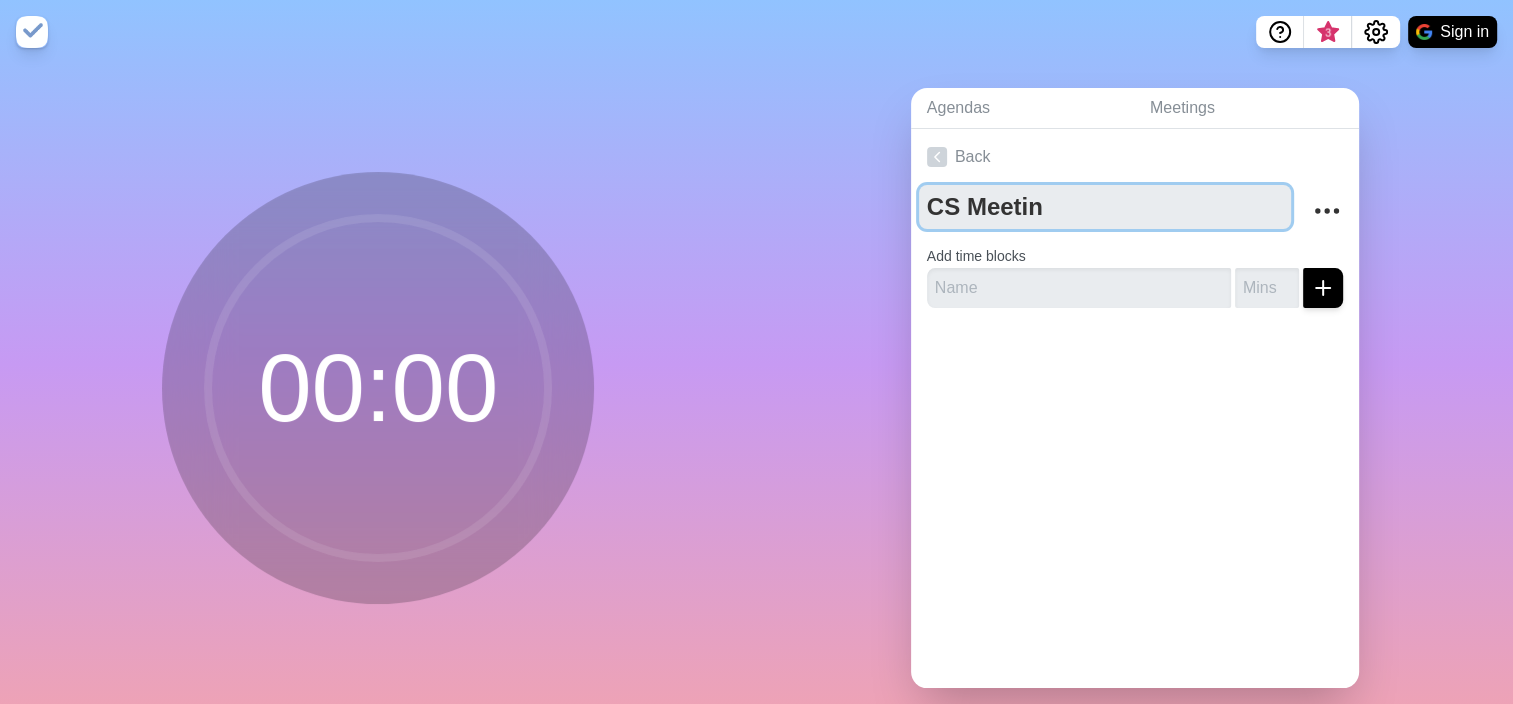 type on "CS Meeting" 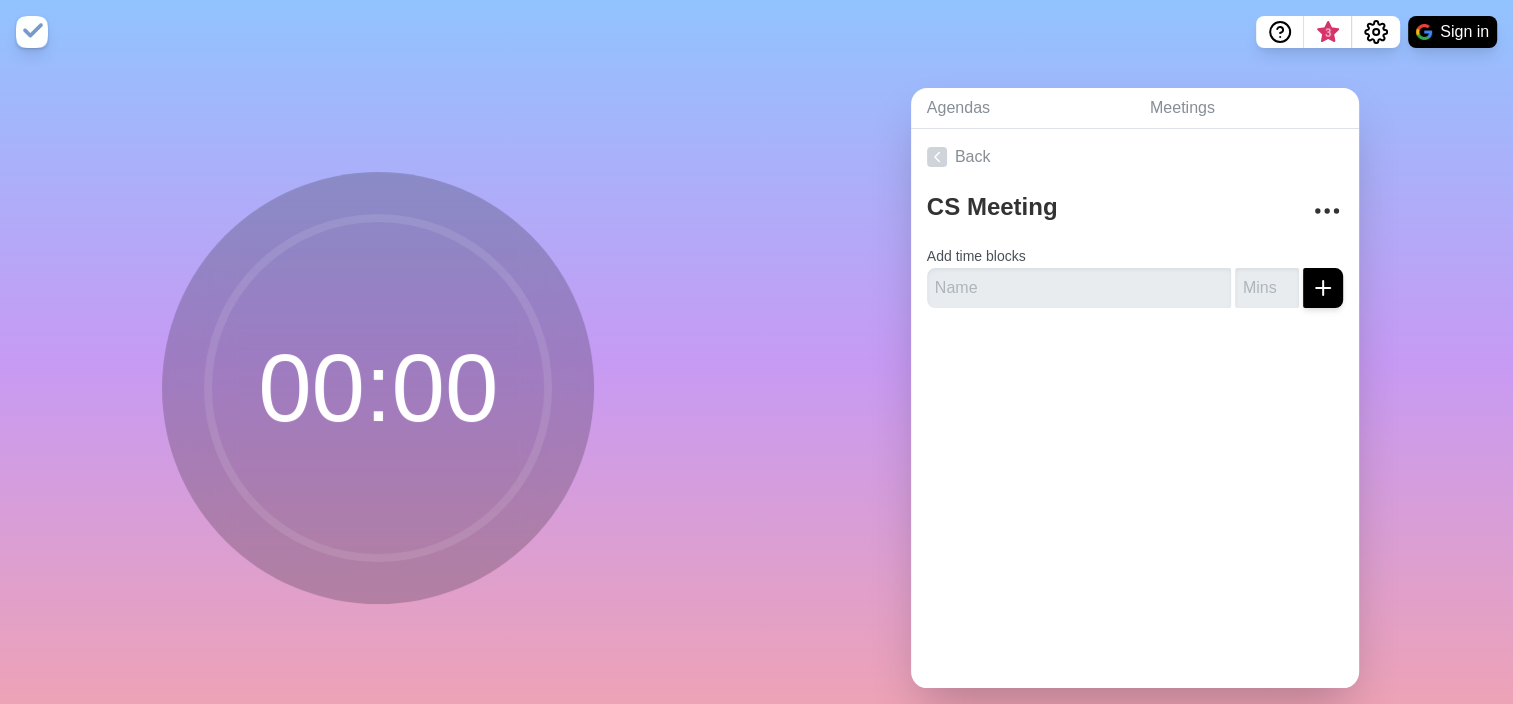 click on "Back     CS Meeting               Add time blocks" at bounding box center [1135, 408] 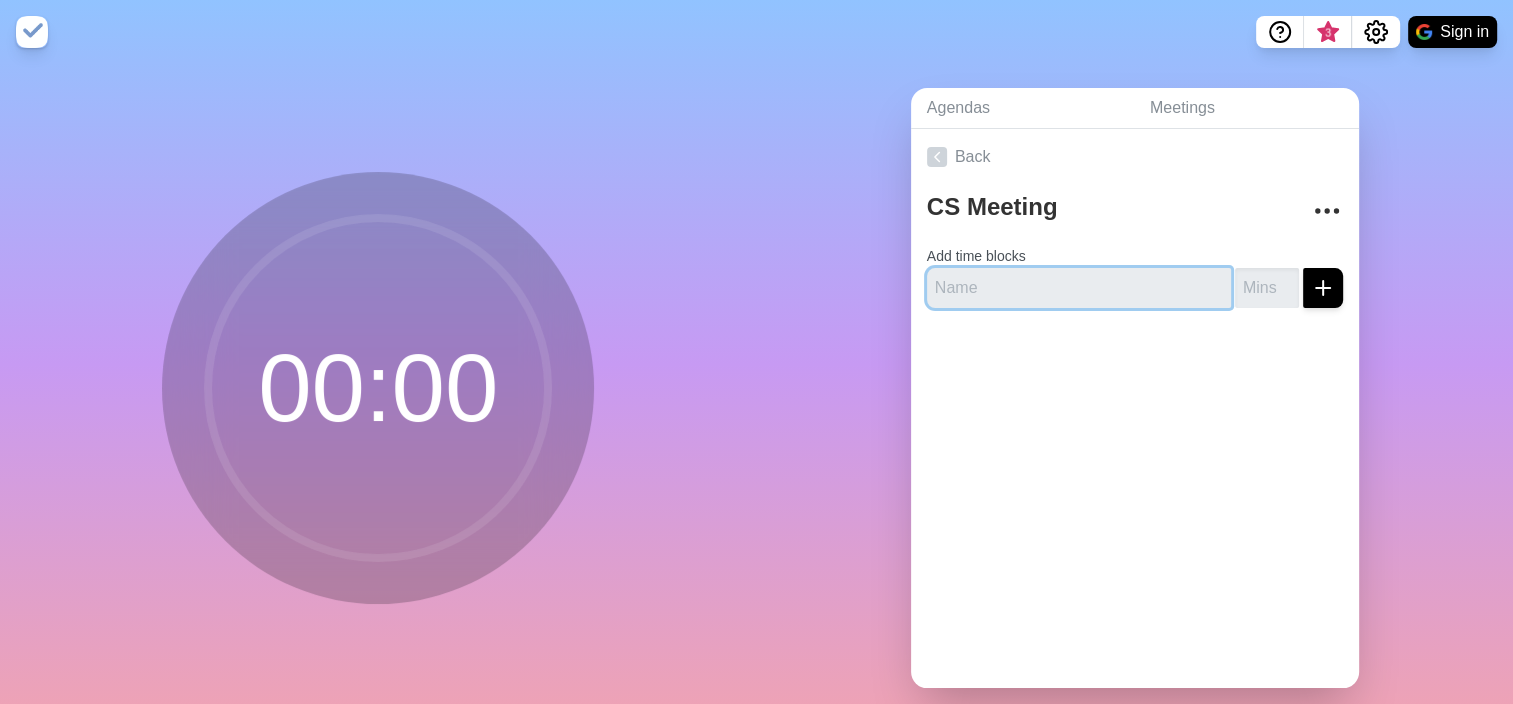 click at bounding box center (1079, 288) 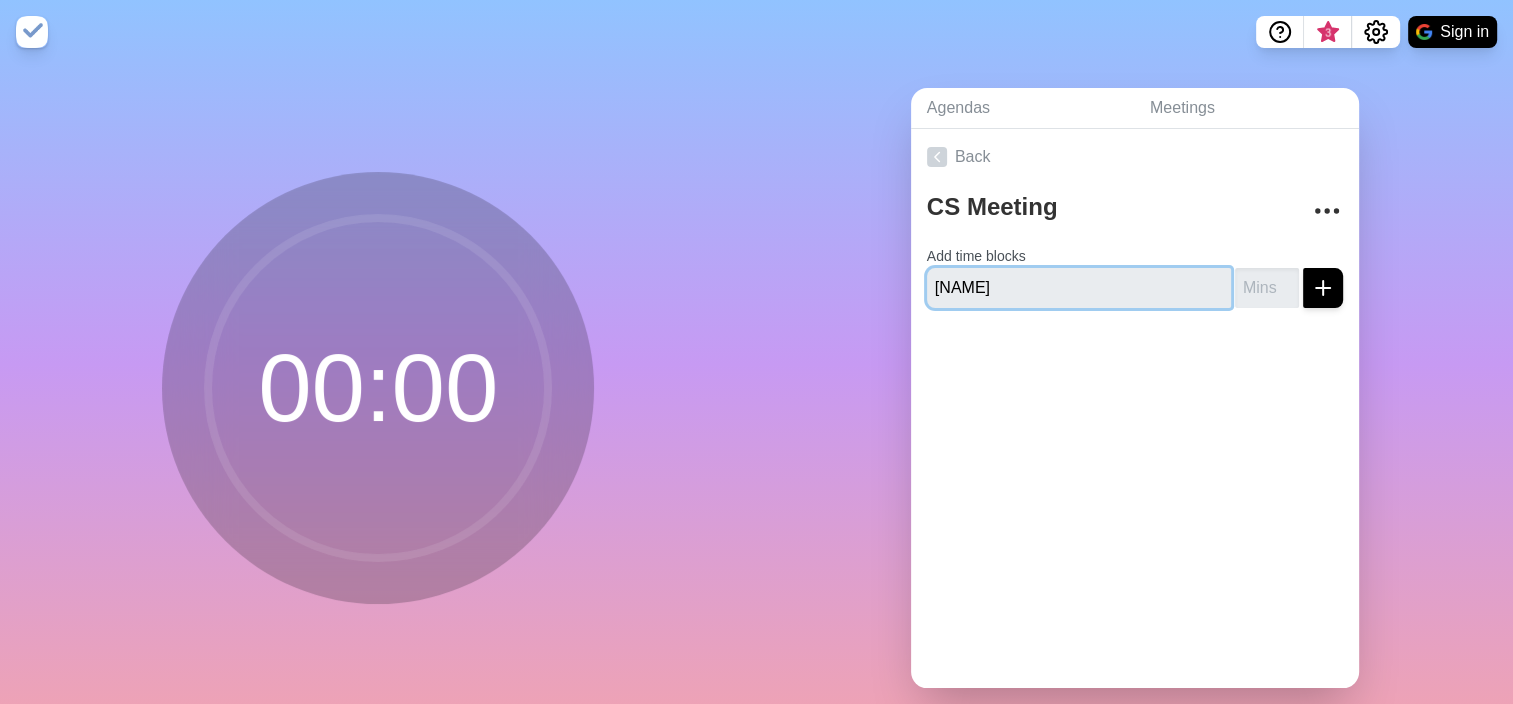 type on "[NAME]" 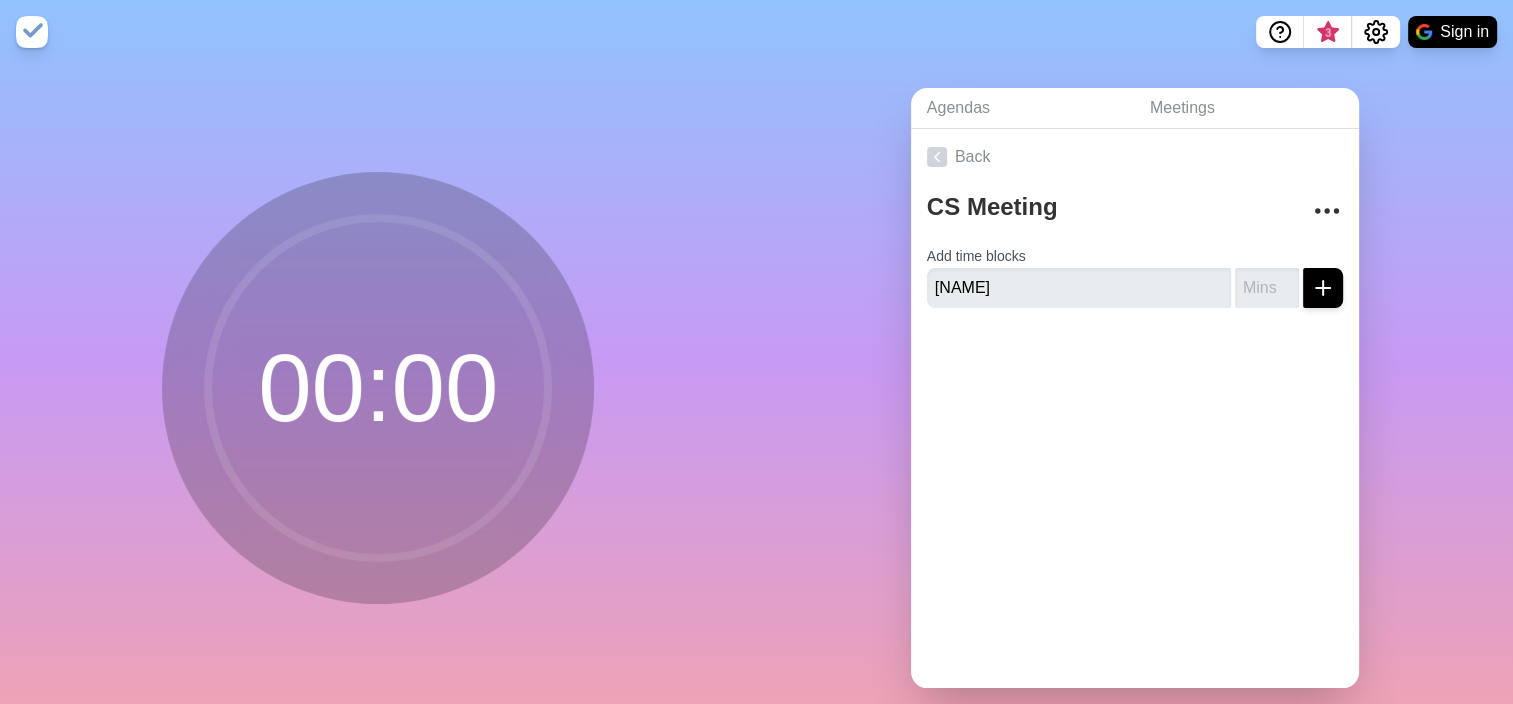 click 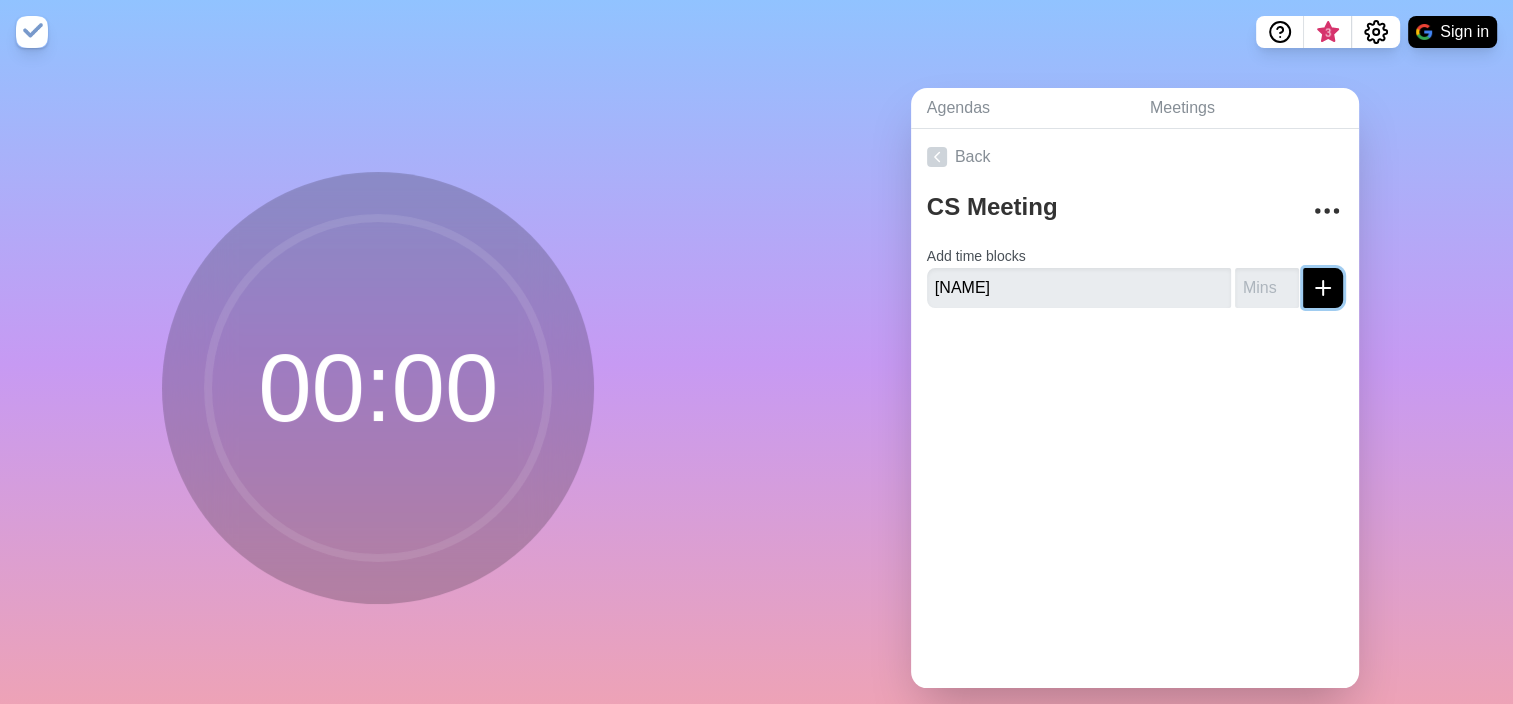 click 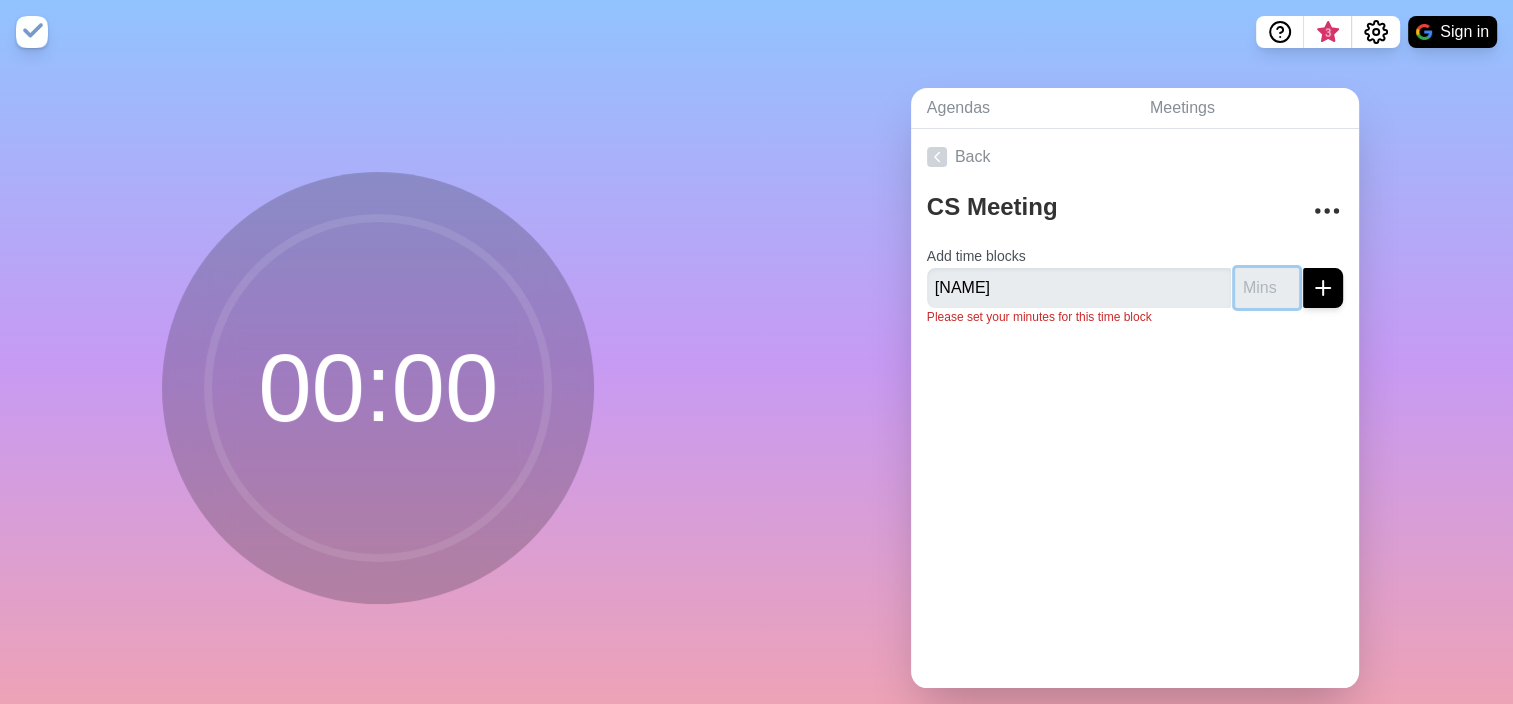 click at bounding box center (1267, 288) 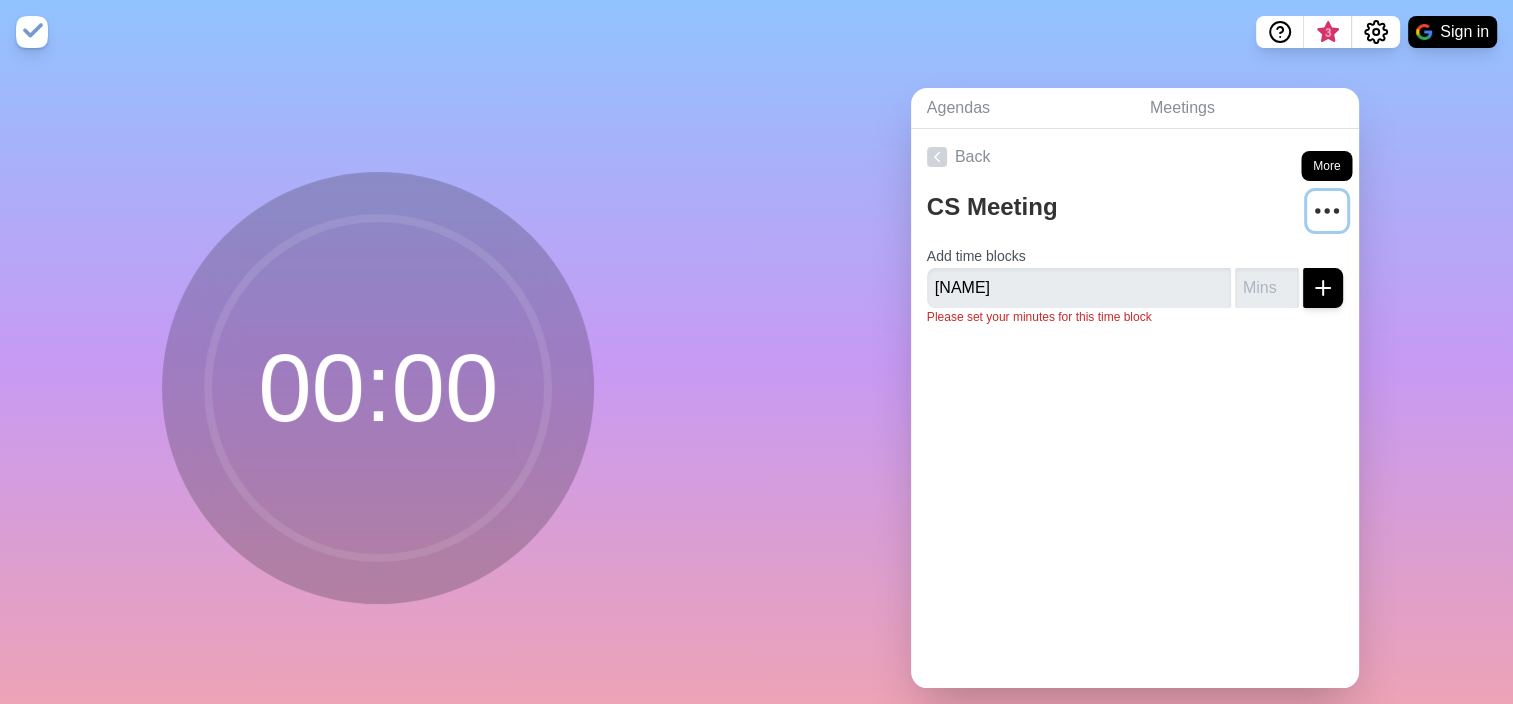 click 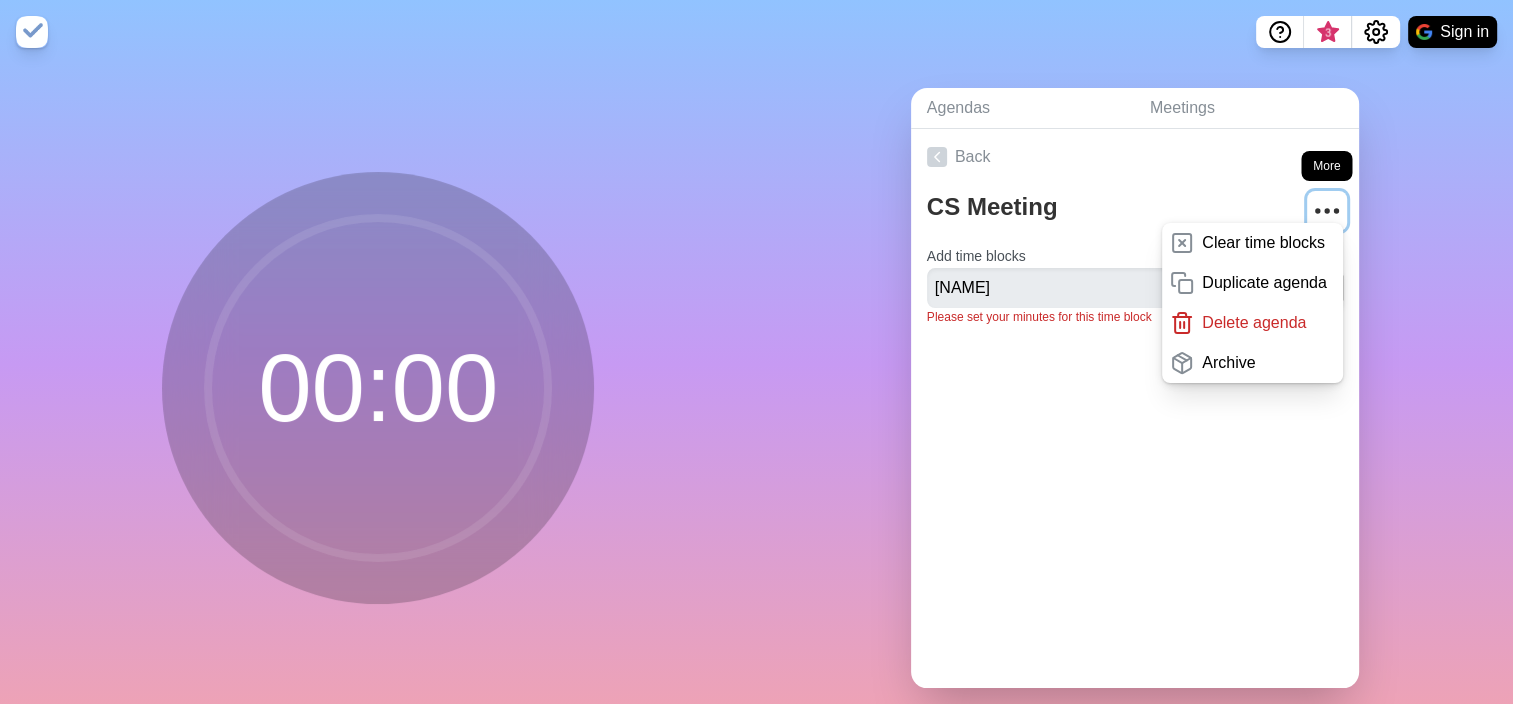 click 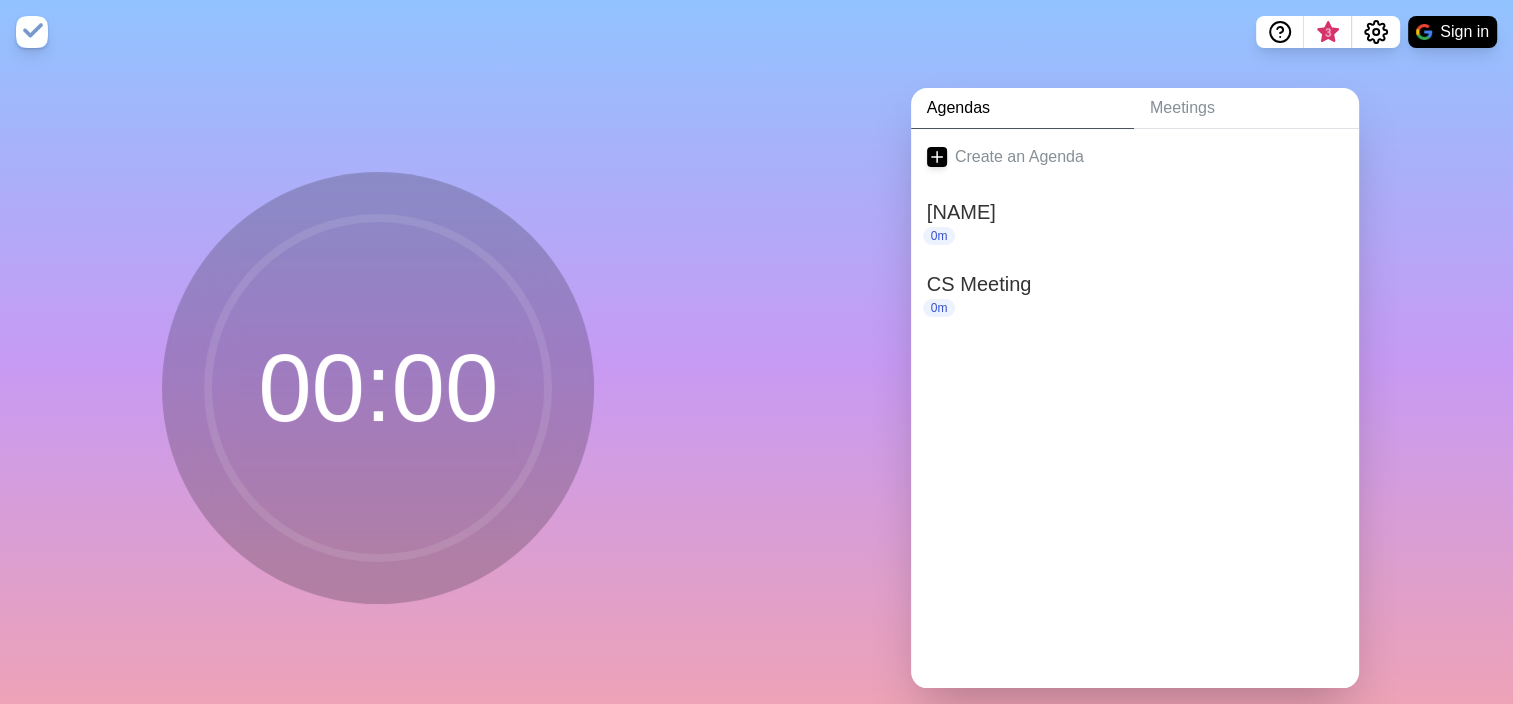 scroll, scrollTop: 39, scrollLeft: 0, axis: vertical 